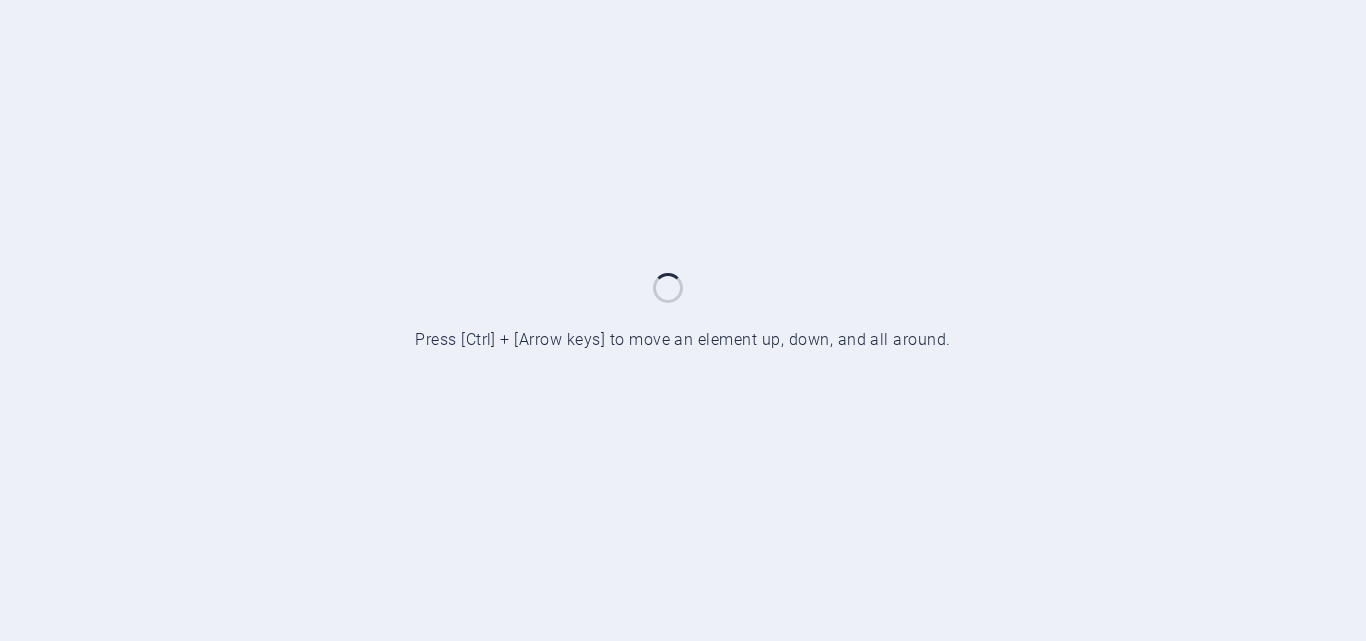 scroll, scrollTop: 0, scrollLeft: 0, axis: both 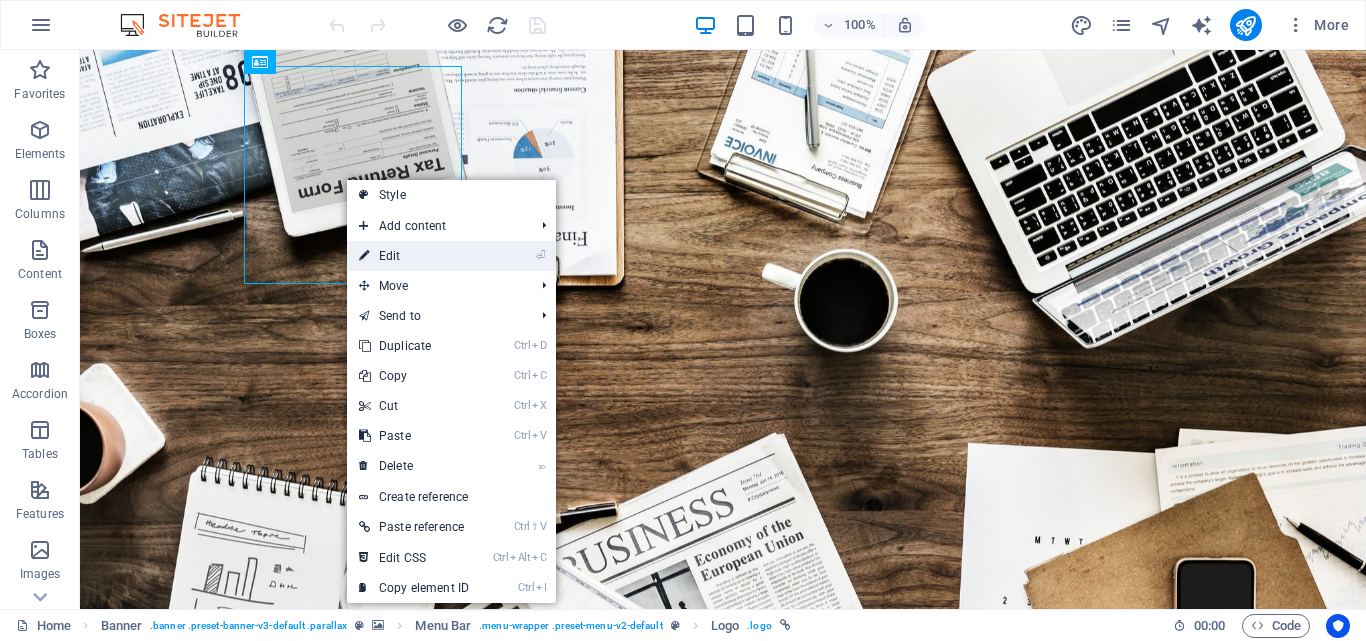 click on "⏎  Edit" at bounding box center (414, 256) 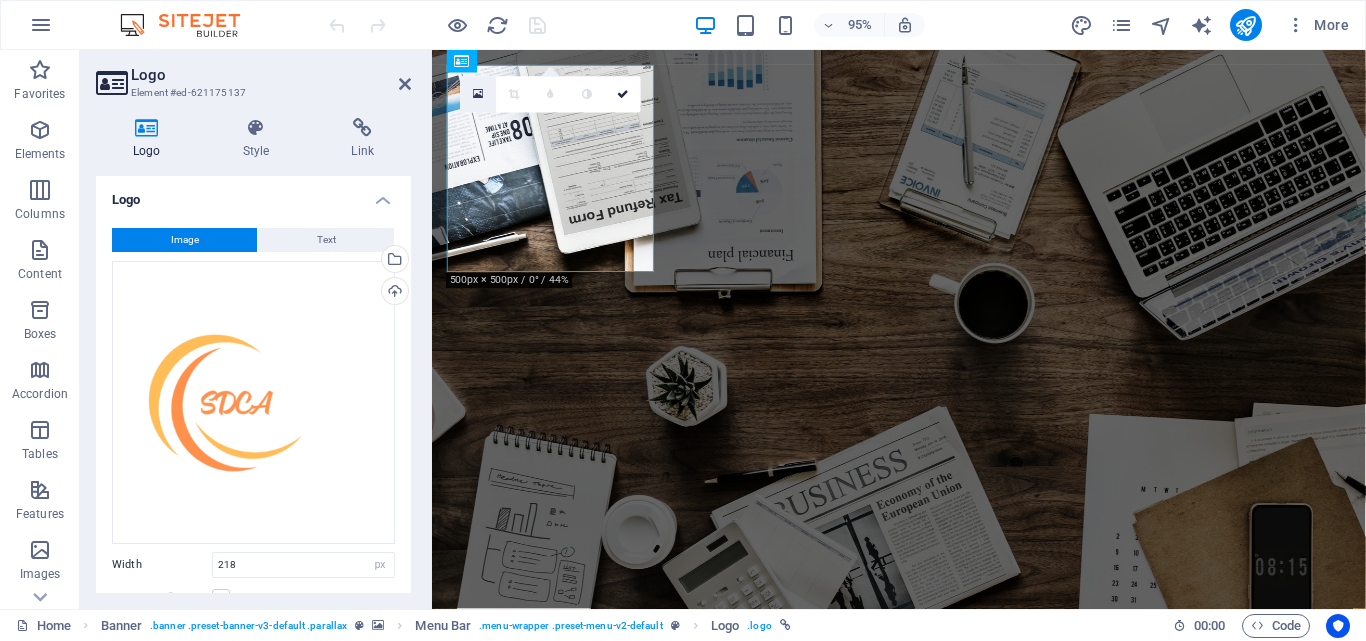click at bounding box center [478, 94] 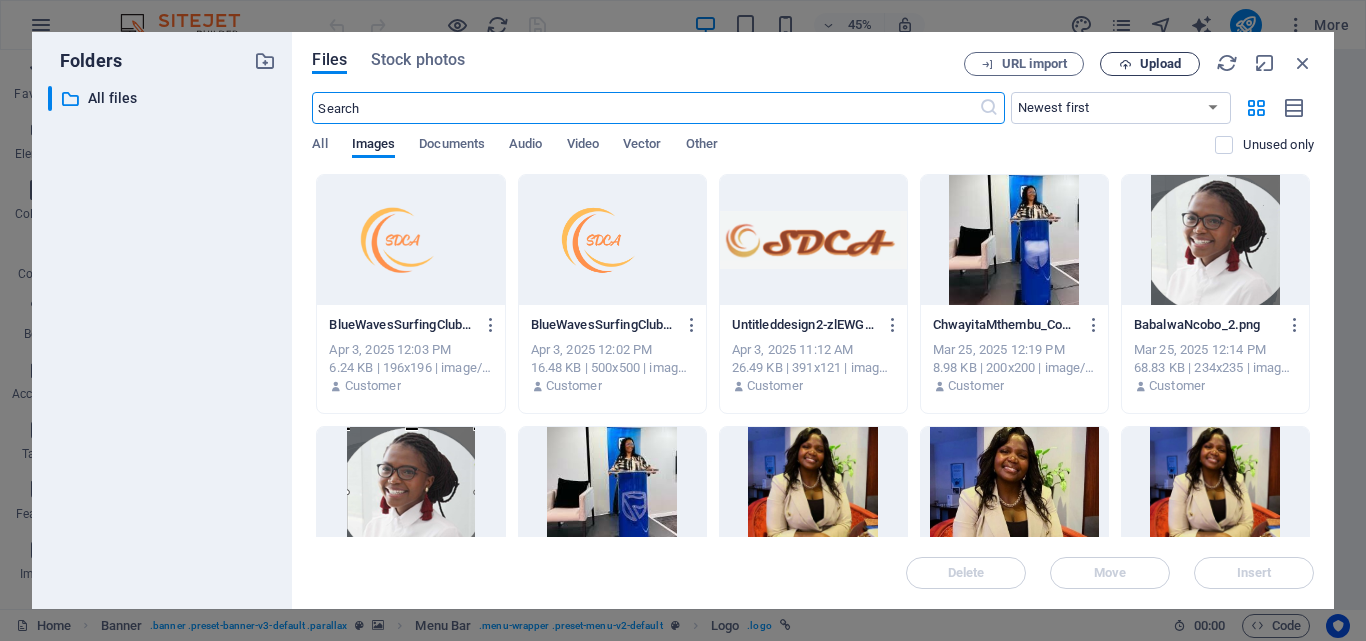 click on "Upload" at bounding box center (1160, 64) 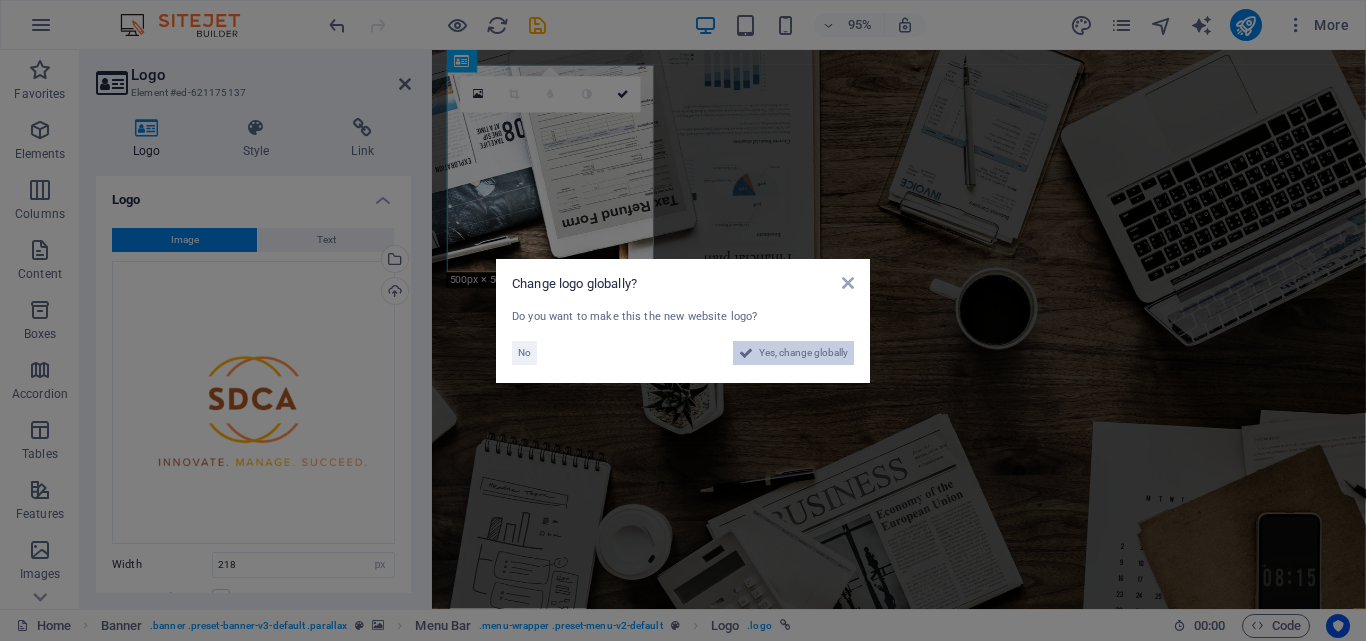 click at bounding box center [746, 353] 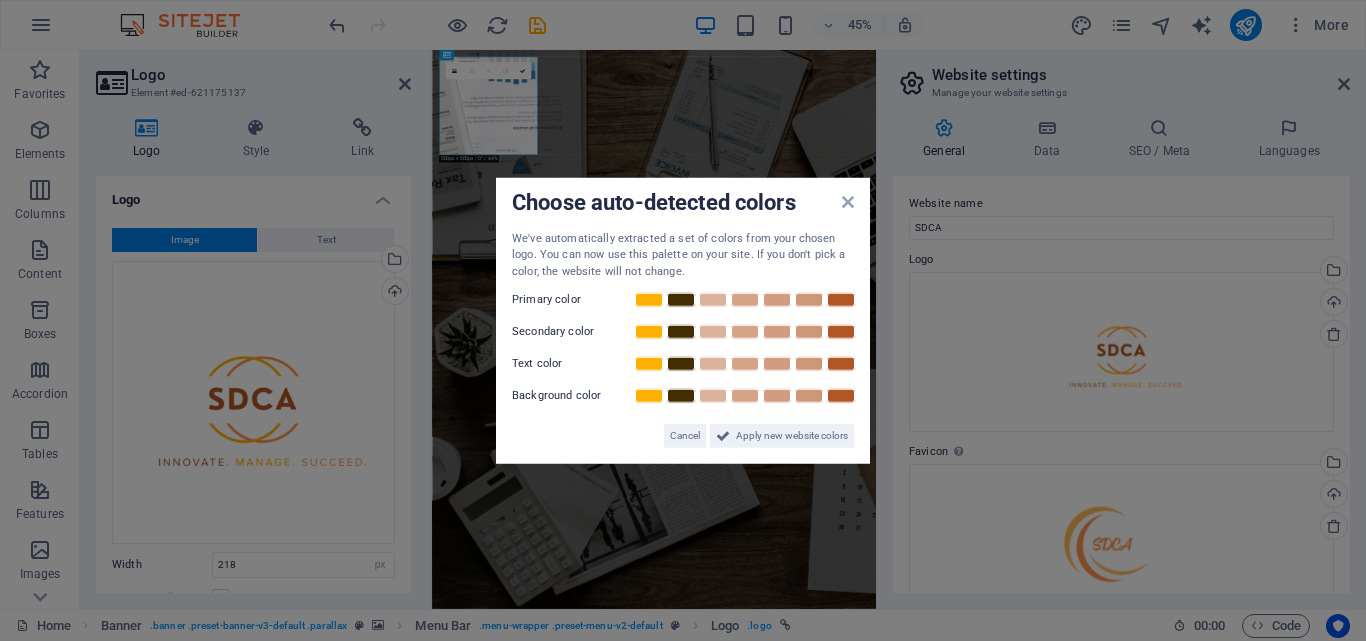 click on "Choose auto-detected colors We've automatically extracted a set of colors from your chosen logo. You can now use this palette on your site. If you don't pick a color, the website will not change.  Primary color Secondary color Text color Background color Cancel Apply new website colors" at bounding box center (683, 320) 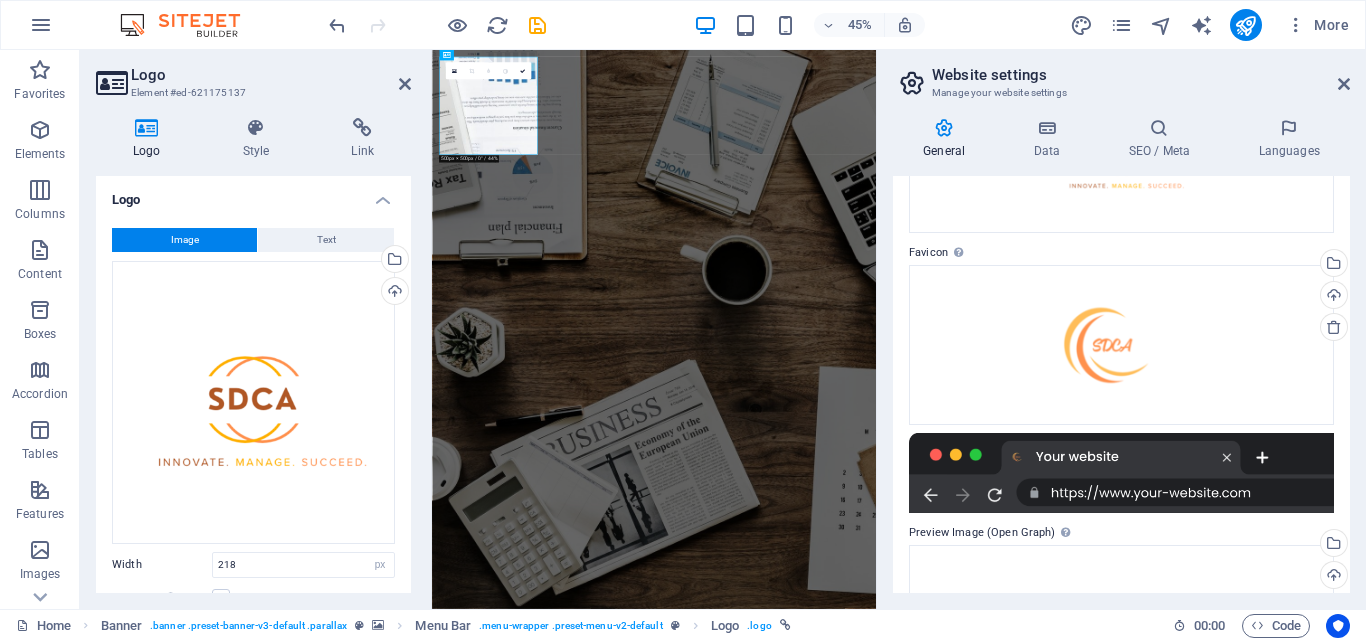 scroll, scrollTop: 200, scrollLeft: 0, axis: vertical 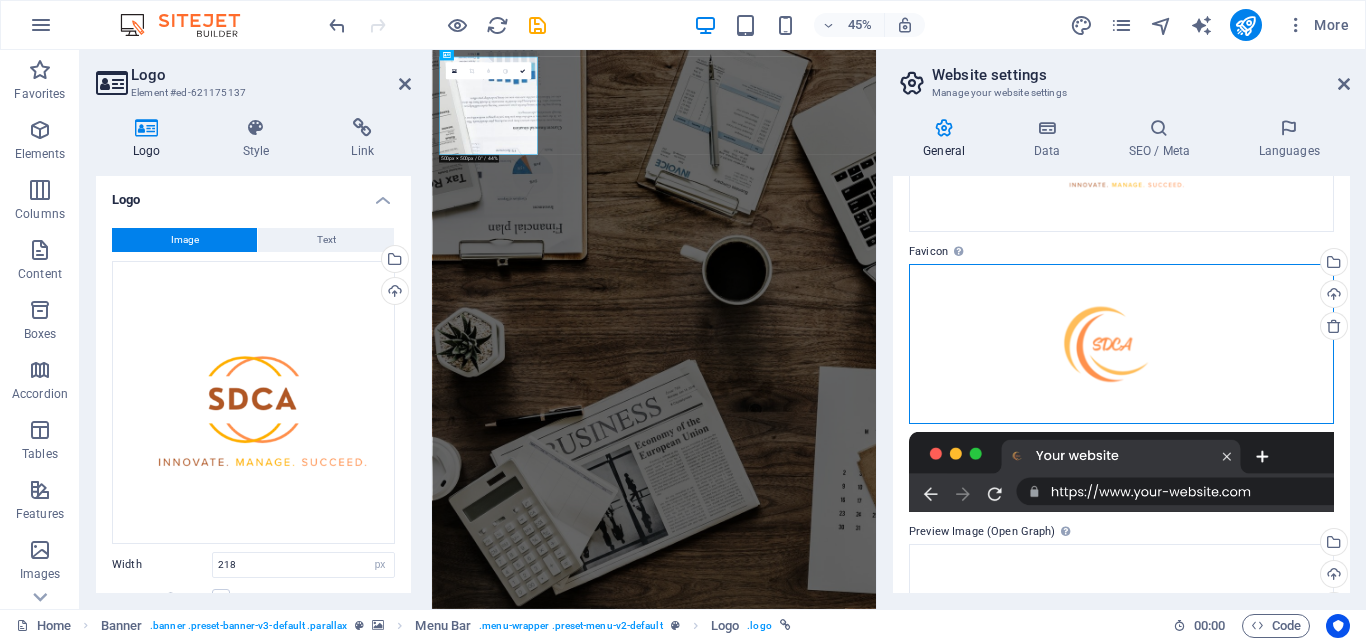 click on "Drag files here, click to choose files or select files from Files or our free stock photos & videos" at bounding box center (1121, 344) 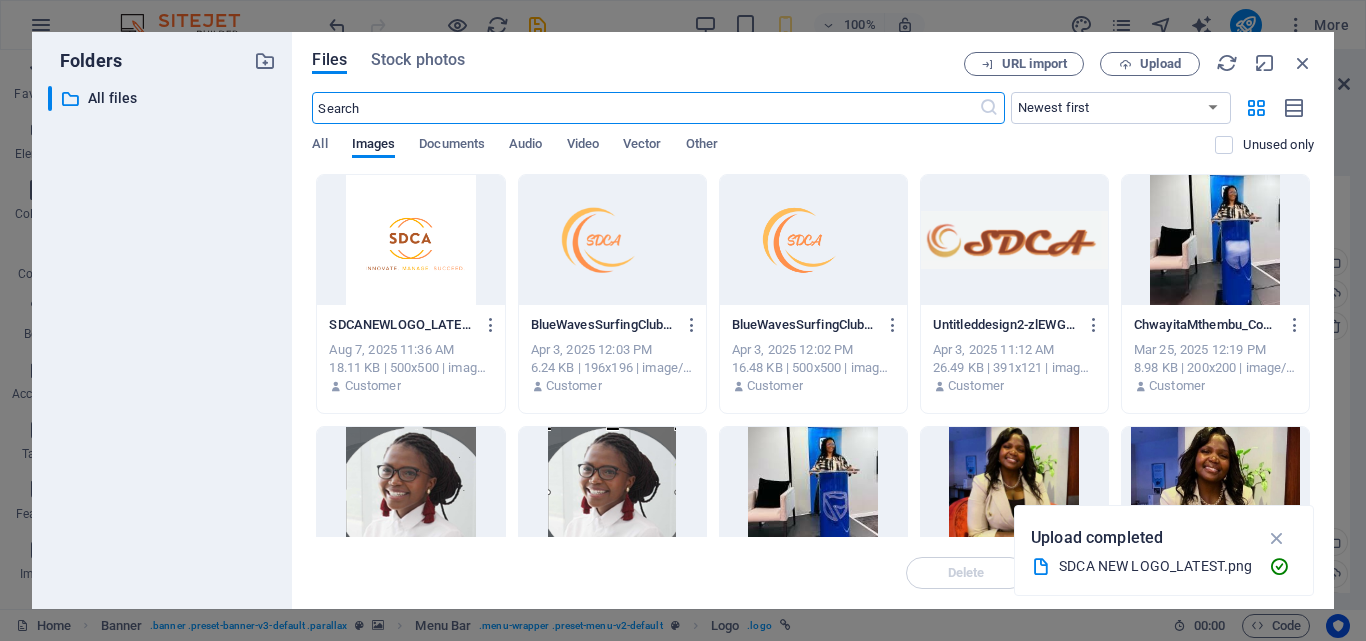click at bounding box center [410, 240] 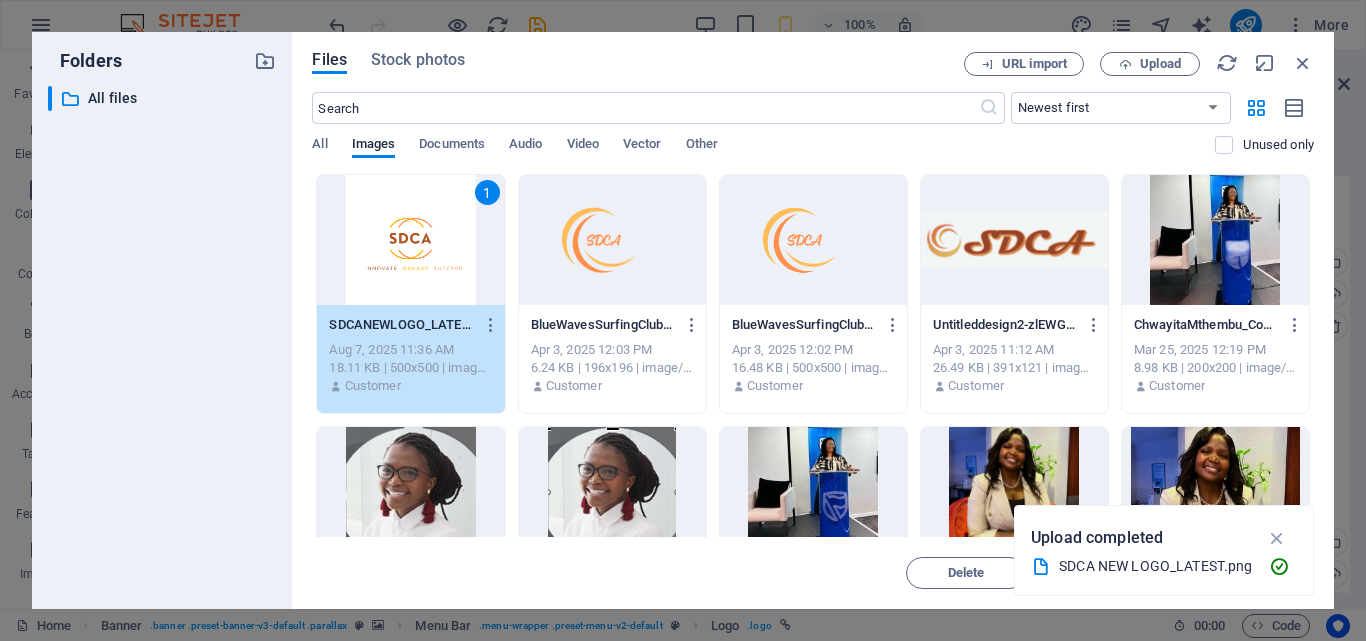 click on "Delete Move Insert" at bounding box center (813, 563) 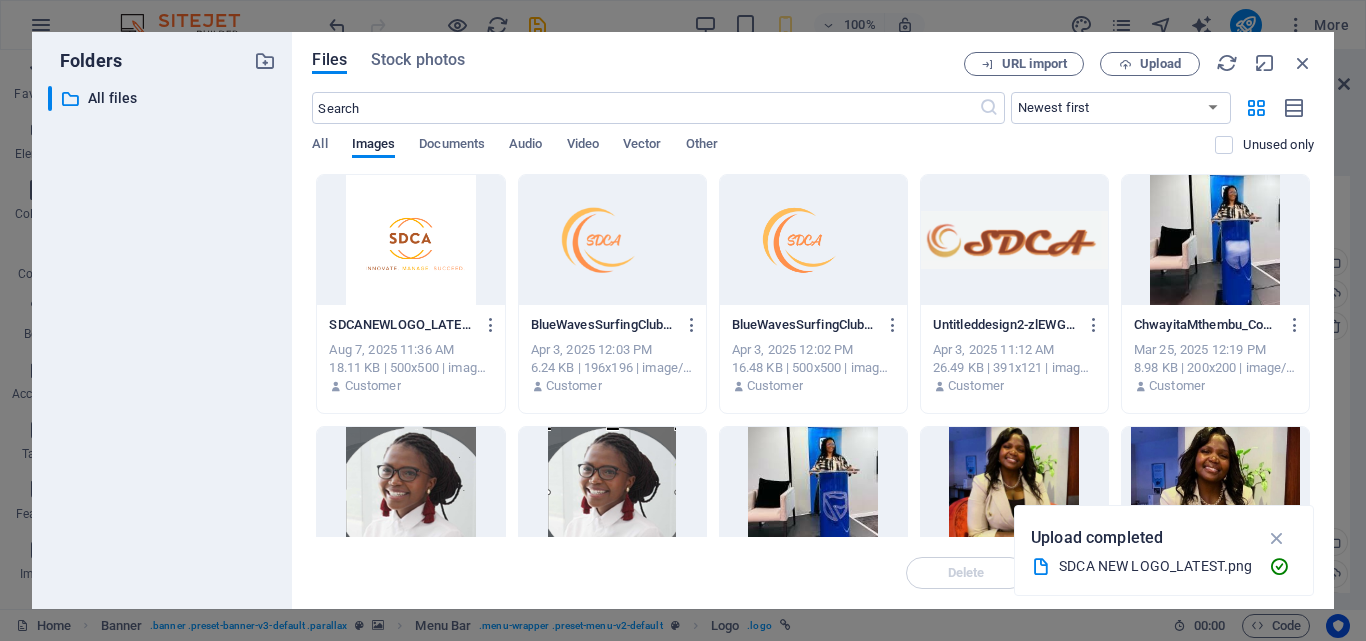 click on "Files Stock photos URL import Upload ​ Newest first Oldest first Name (A-Z) Name (Z-A) Size (0-9) Size (9-0) Resolution (0-9) Resolution (9-0) All Images Documents Audio Video Vector Other Unused only Drop files here to upload them instantly SDCANEWLOGO_LATEST-KKLInUgZRCmK29Co6cxl4g.png SDCANEWLOGO_LATEST-KKLInUgZRCmK29Co6cxl4g.png Aug 7, 2025 11:36 AM 18.11 KB | 500x500 | image/png Customer BlueWavesSurfingClubLogo-SuZZ5TGKF5HJWlQlN07bnA-eC1KRRIA6T9-7bQYvwxpZA.png BlueWavesSurfingClubLogo-SuZZ5TGKF5HJWlQlN07bnA-eC1KRRIA6T9-7bQYvwxpZA.png Apr 3, 2025 12:03 PM 6.24 KB | 196x196 | image/png Customer BlueWavesSurfingClubLogo-SuZZ5TGKF5HJWlQlN07bnA.png BlueWavesSurfingClubLogo-SuZZ5TGKF5HJWlQlN07bnA.png Apr 3, 2025 12:02 PM 16.48 KB | 500x500 | image/png Customer Untitleddesign2-zlEWGmYoN3b1PNrQEbmKKg.png Untitleddesign2-zlEWGmYoN3b1PNrQEbmKKg.png Apr 3, 2025 11:12 AM 26.49 KB | 391x121 | image/png Customer ChwayitaMthembu_Copy.jpg ChwayitaMthembu_Copy.jpg Mar 25, 2025 12:19 PM 8.98 KB | 200x200 | image/jpeg" at bounding box center [813, 320] 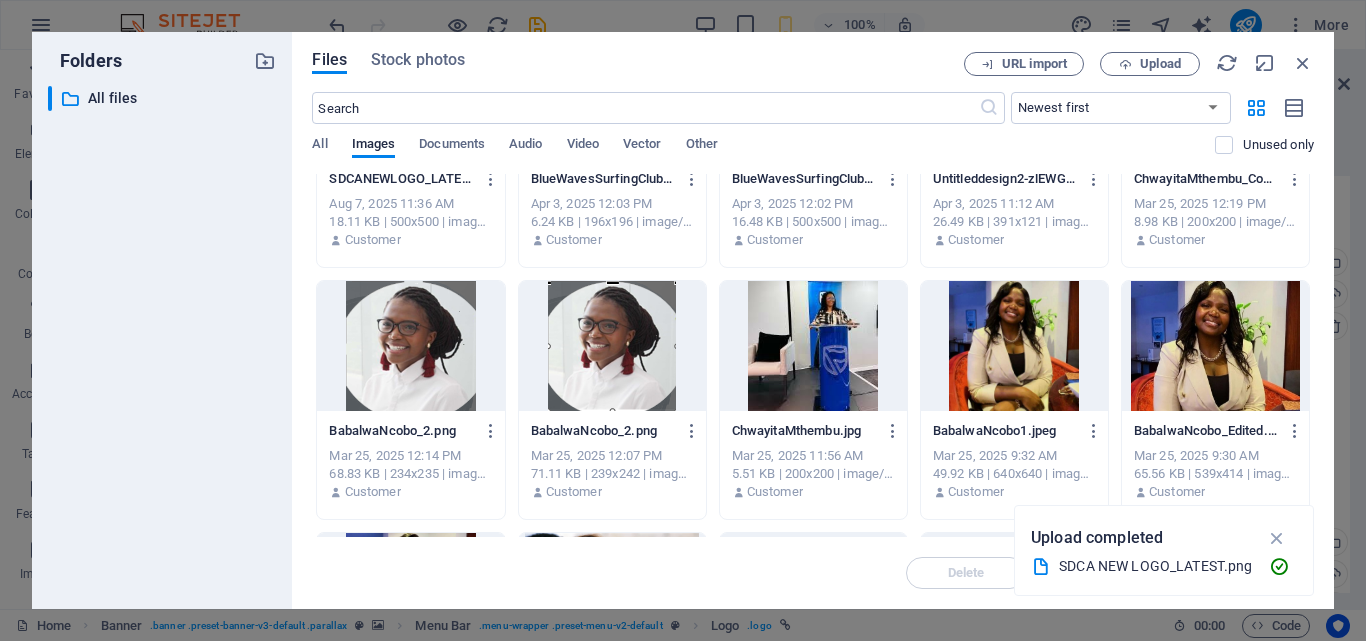 scroll, scrollTop: 0, scrollLeft: 0, axis: both 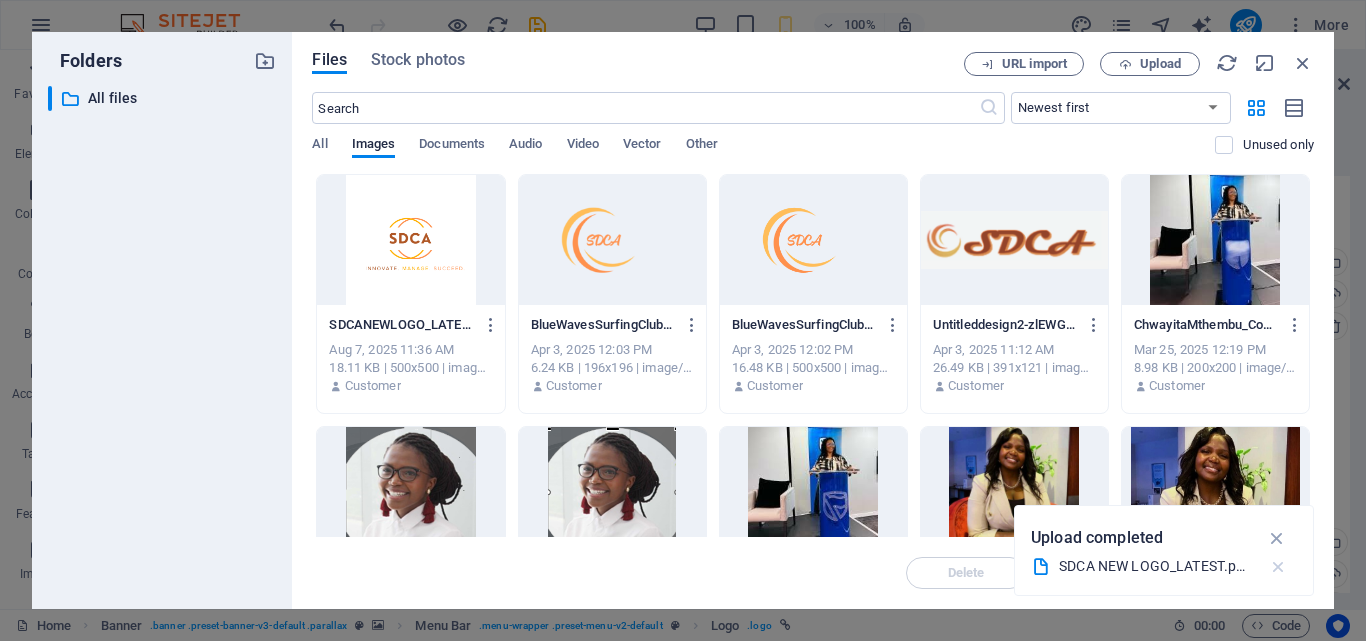 click at bounding box center (1278, 567) 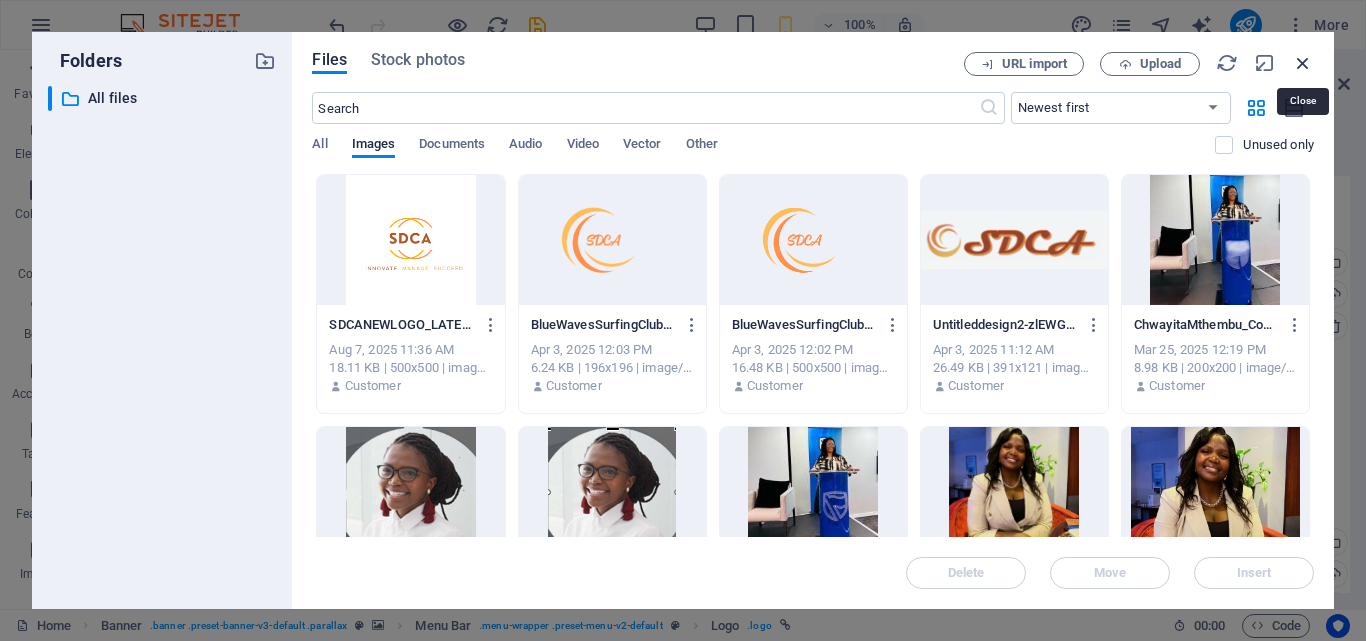 click at bounding box center [1303, 63] 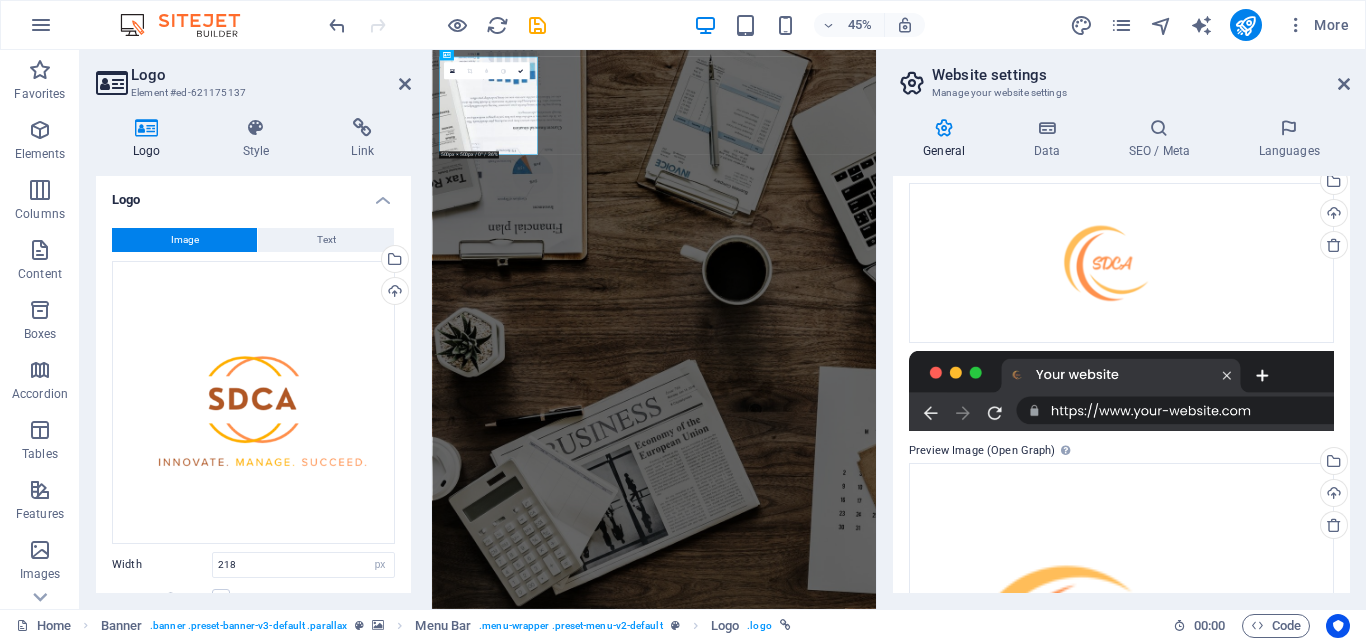 scroll, scrollTop: 300, scrollLeft: 0, axis: vertical 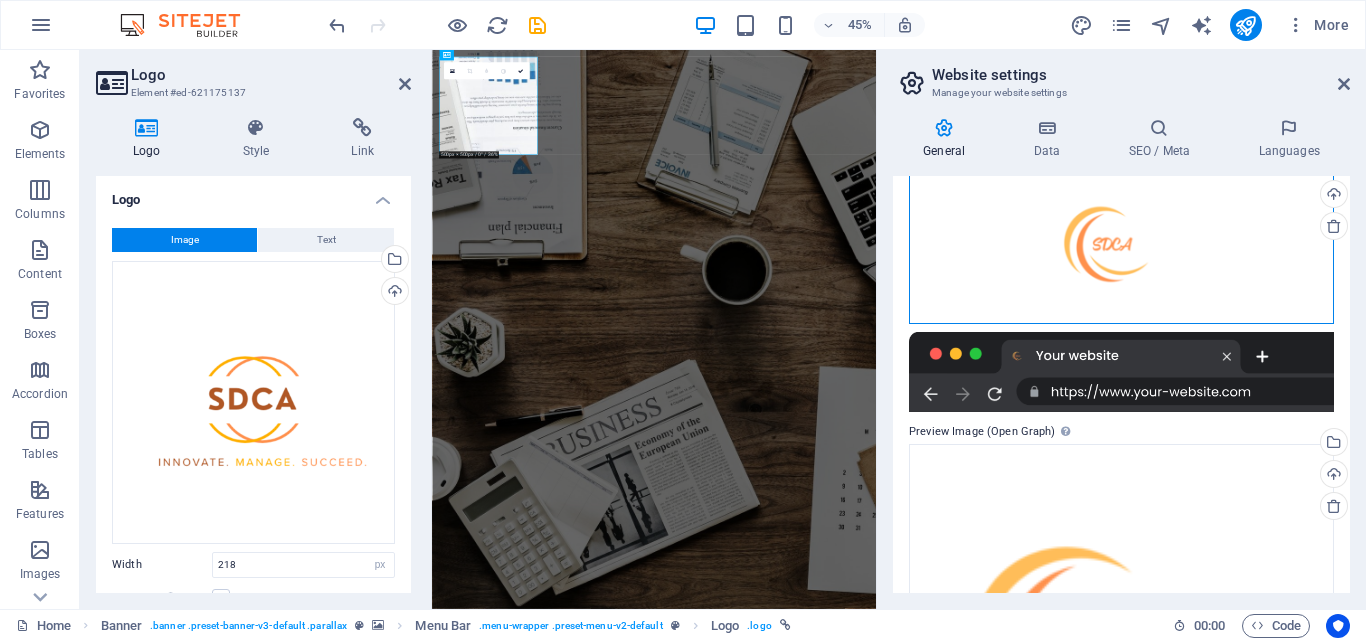 click on "Drag files here, click to choose files or select files from Files or our free stock photos & videos" at bounding box center [1121, 244] 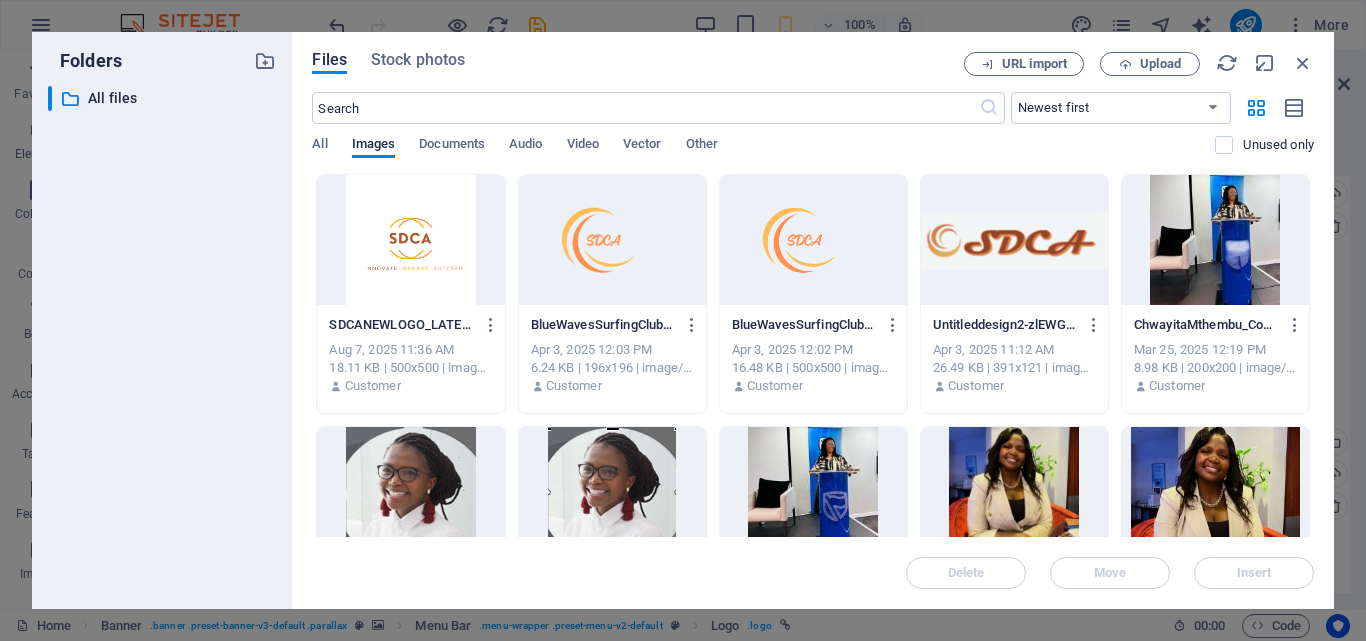click at bounding box center [410, 240] 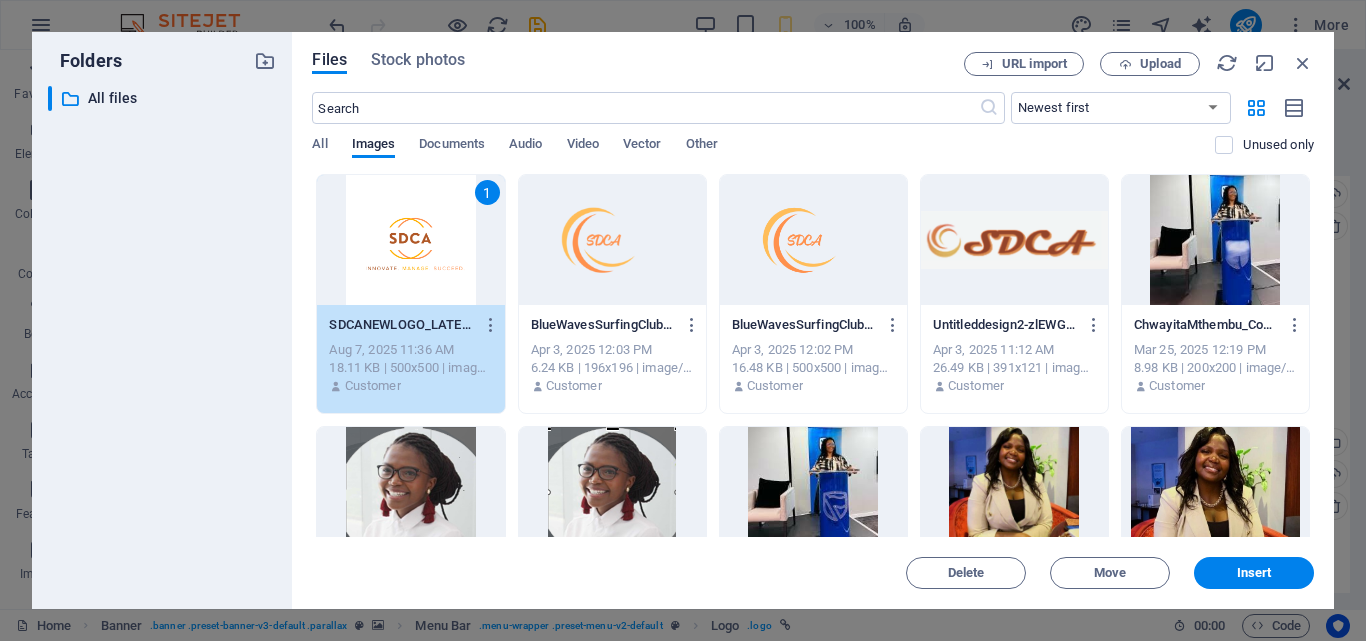 click on "Insert" at bounding box center (1254, 573) 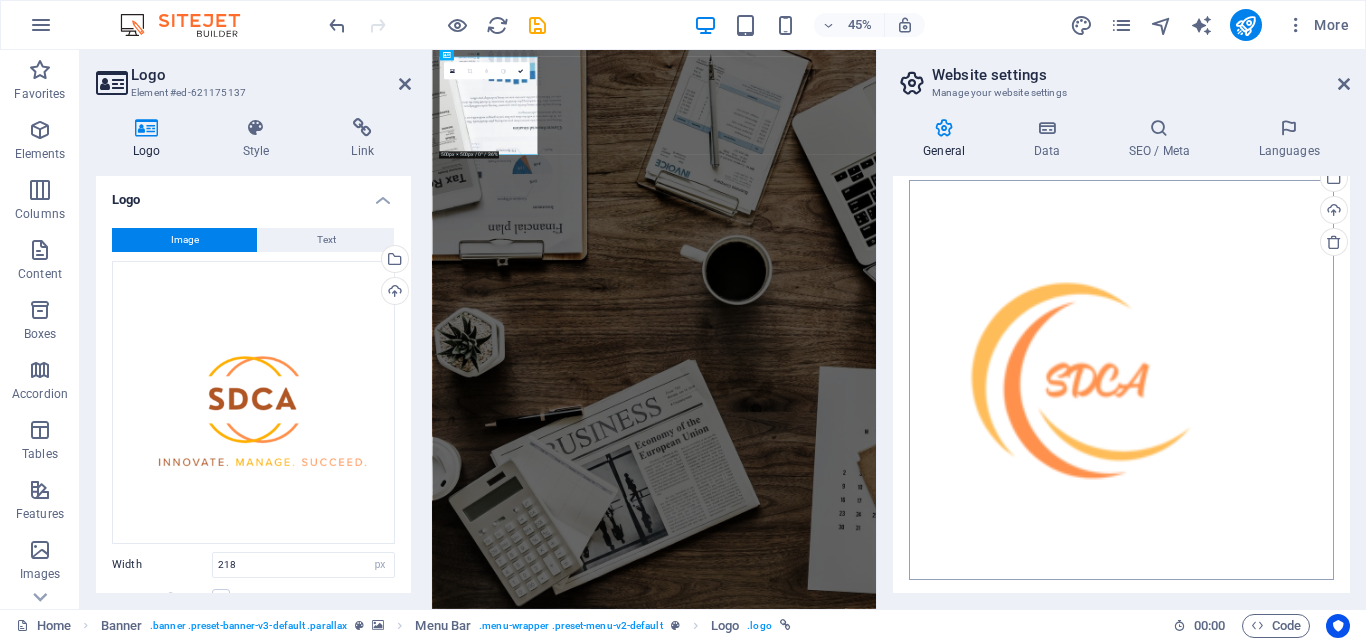 scroll, scrollTop: 567, scrollLeft: 0, axis: vertical 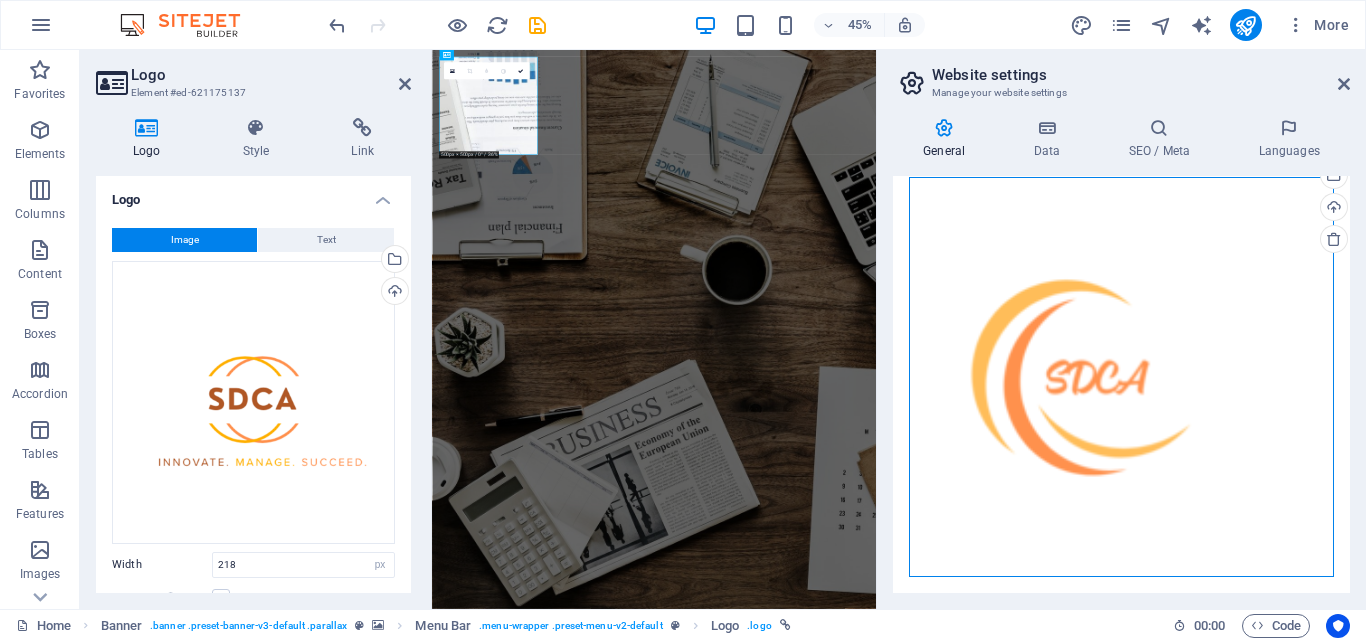 click on "Drag files here, click to choose files or select files from Files or our free stock photos & videos" at bounding box center (1121, 377) 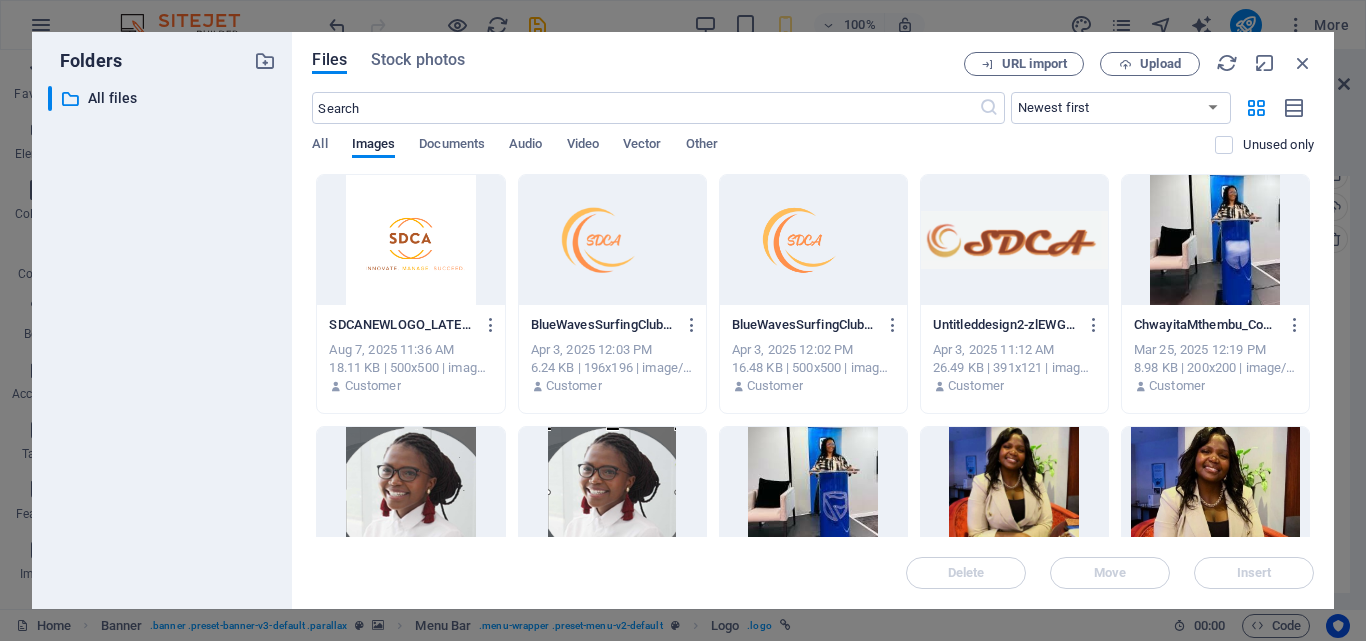 click at bounding box center (410, 240) 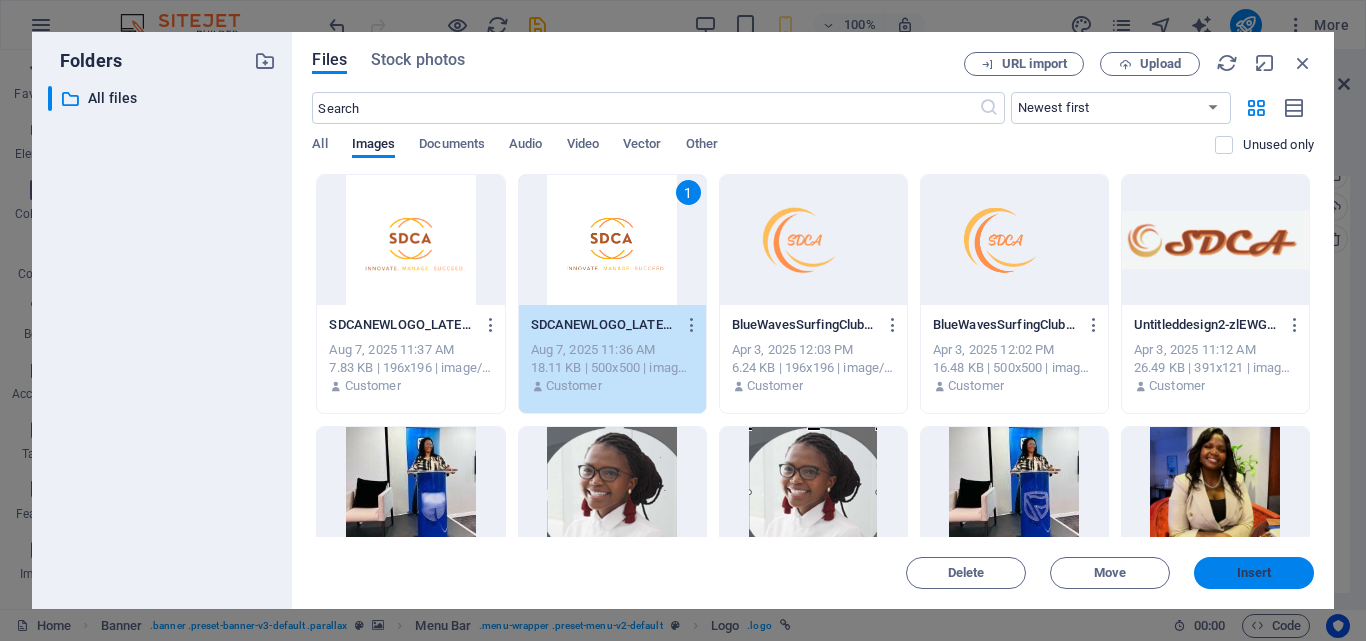 click on "Insert" at bounding box center [1254, 573] 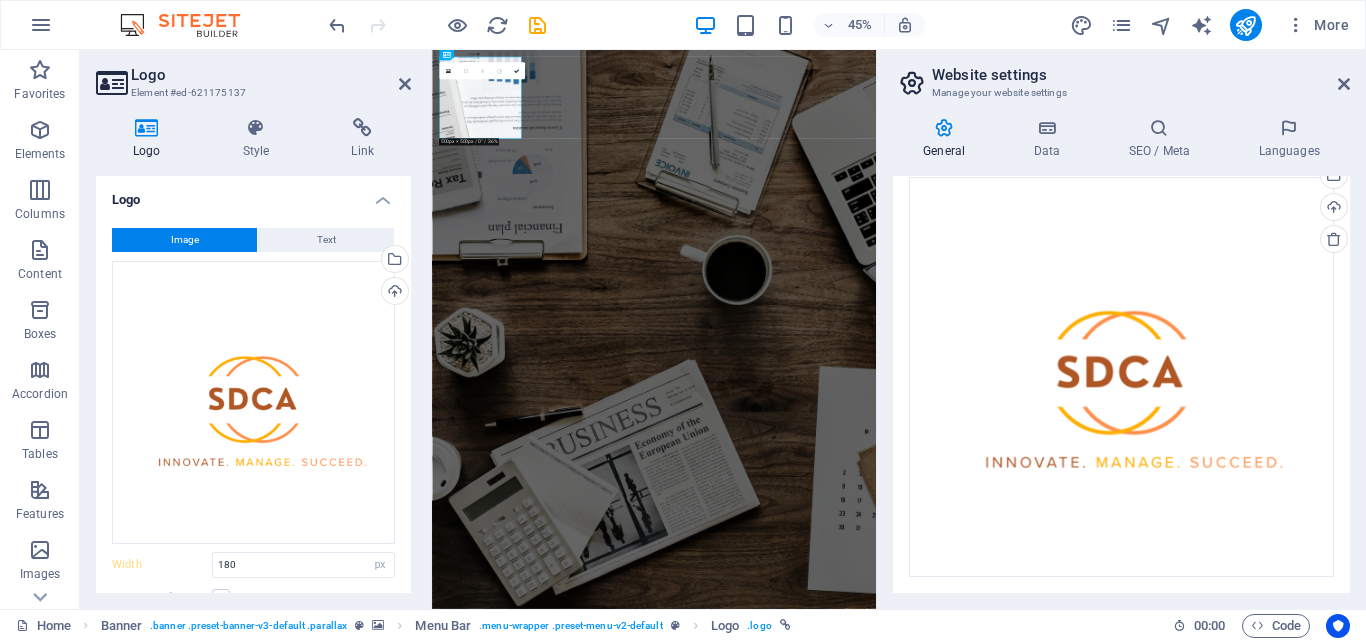 type on "218" 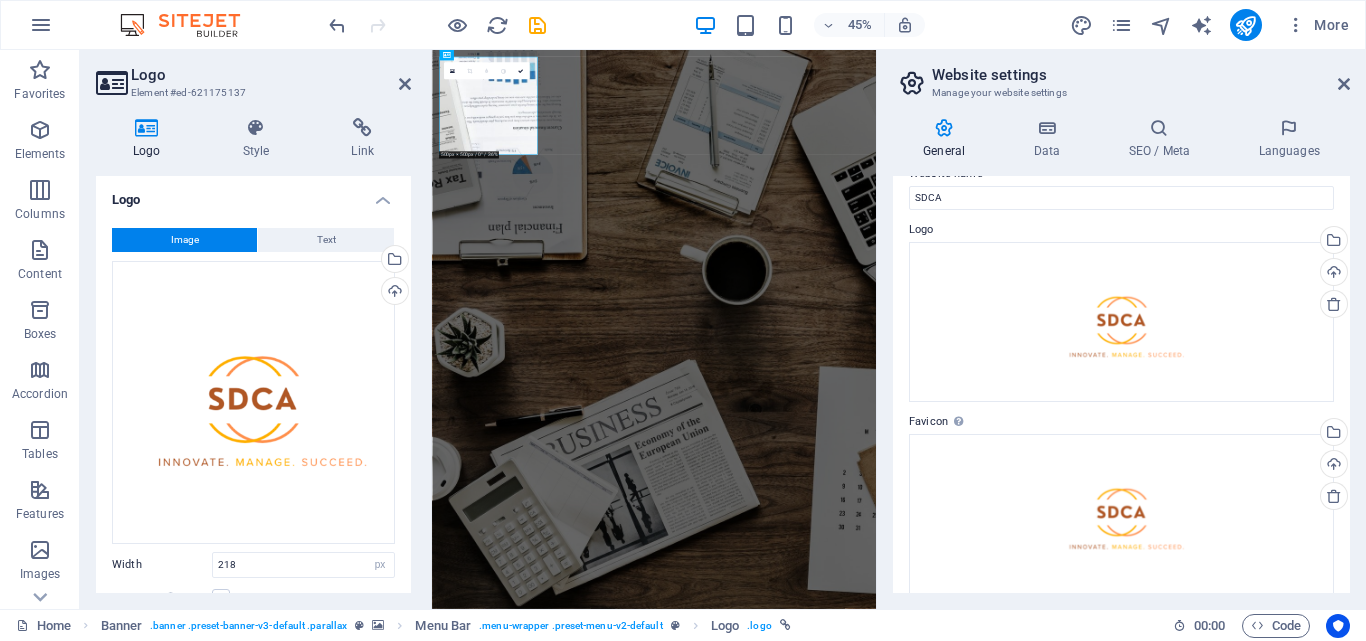 scroll, scrollTop: 0, scrollLeft: 0, axis: both 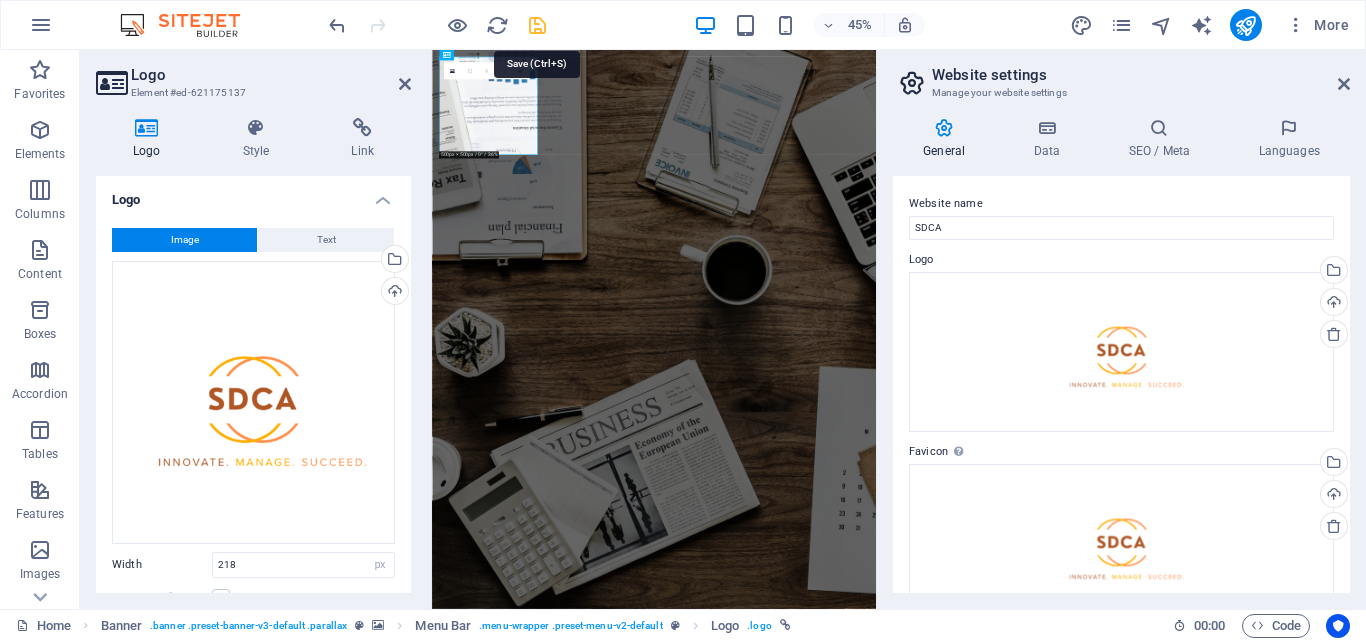 click at bounding box center [537, 25] 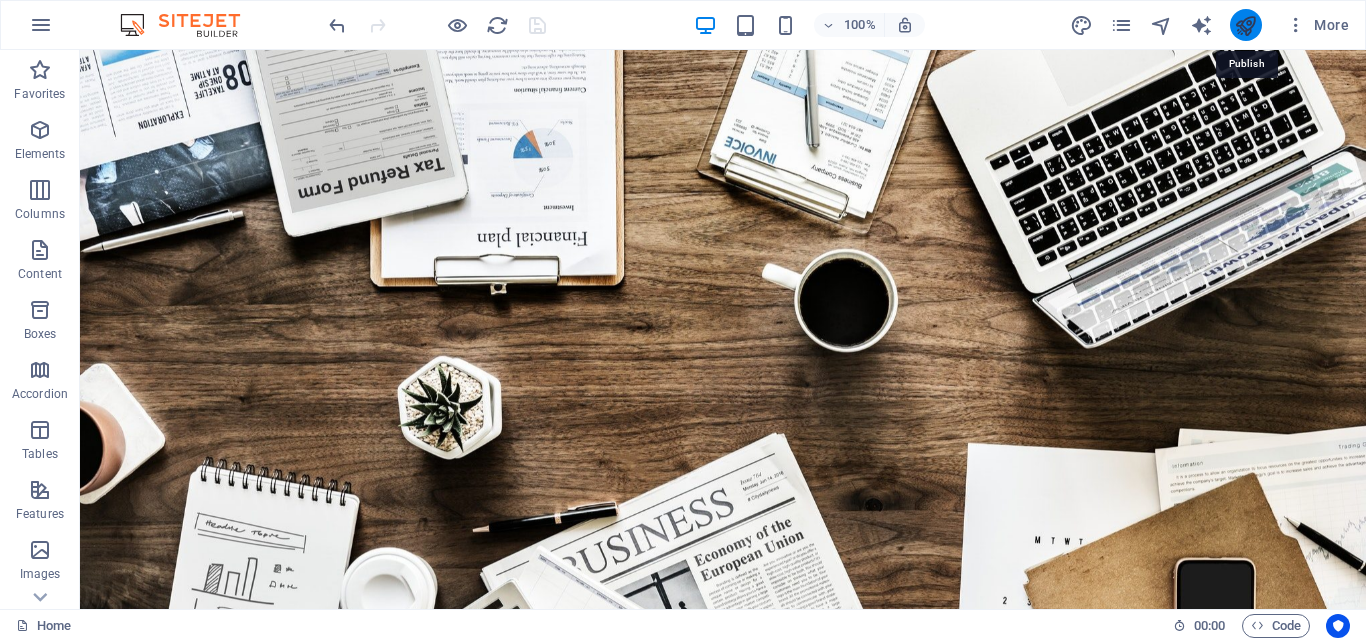 click at bounding box center [1245, 25] 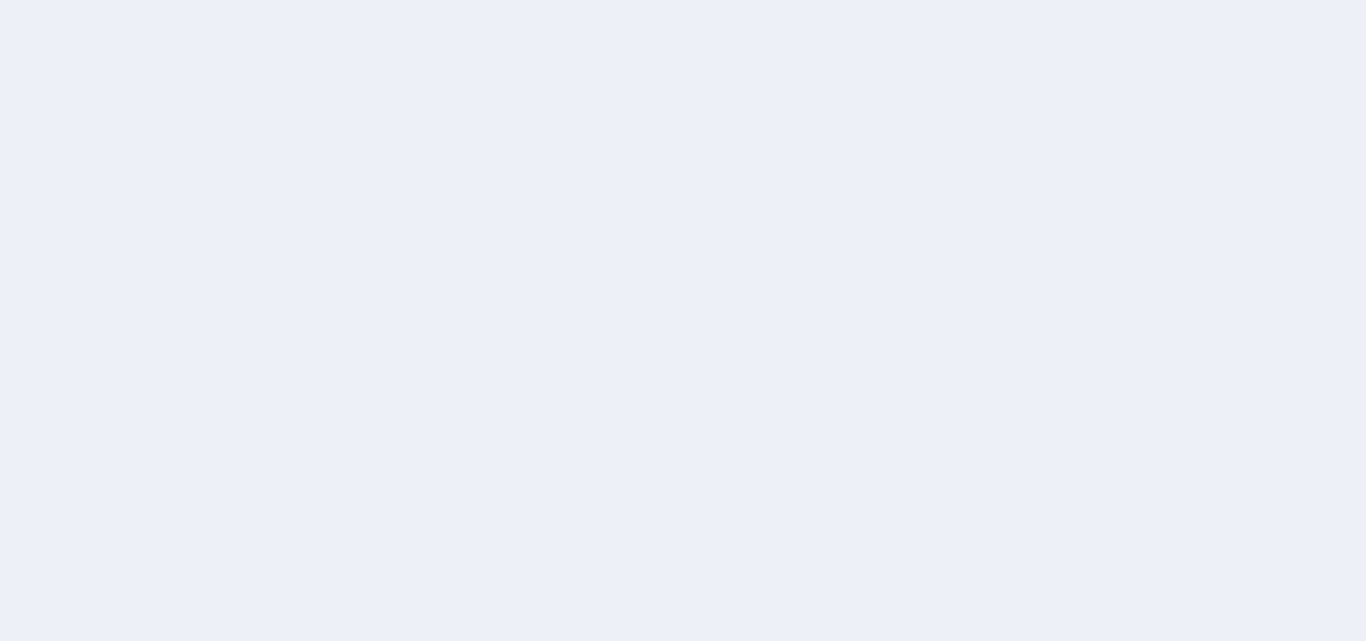 scroll, scrollTop: 0, scrollLeft: 0, axis: both 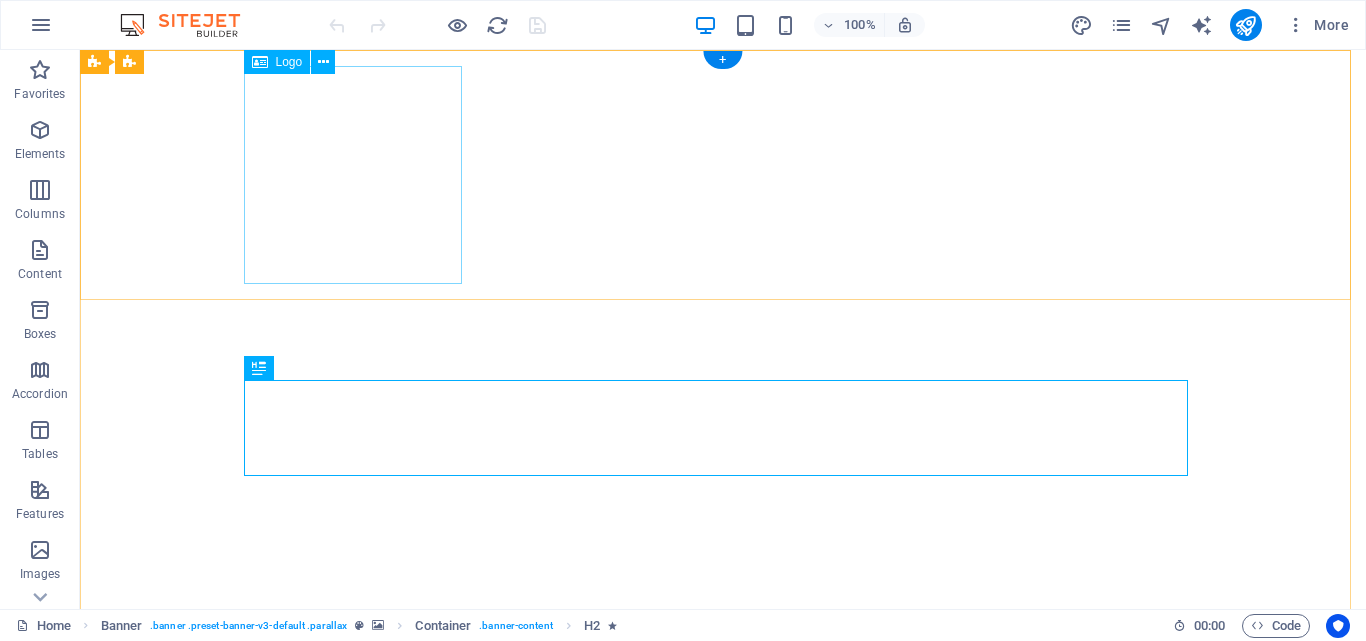 click at bounding box center [723, 846] 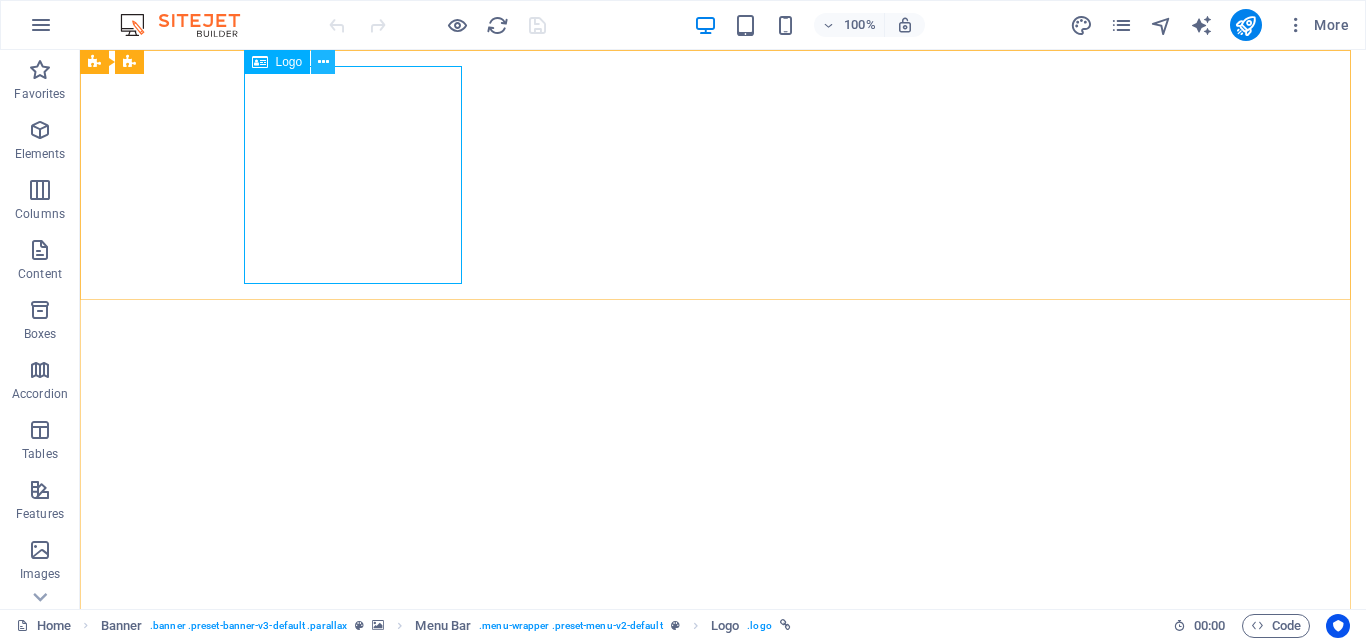 click at bounding box center [323, 62] 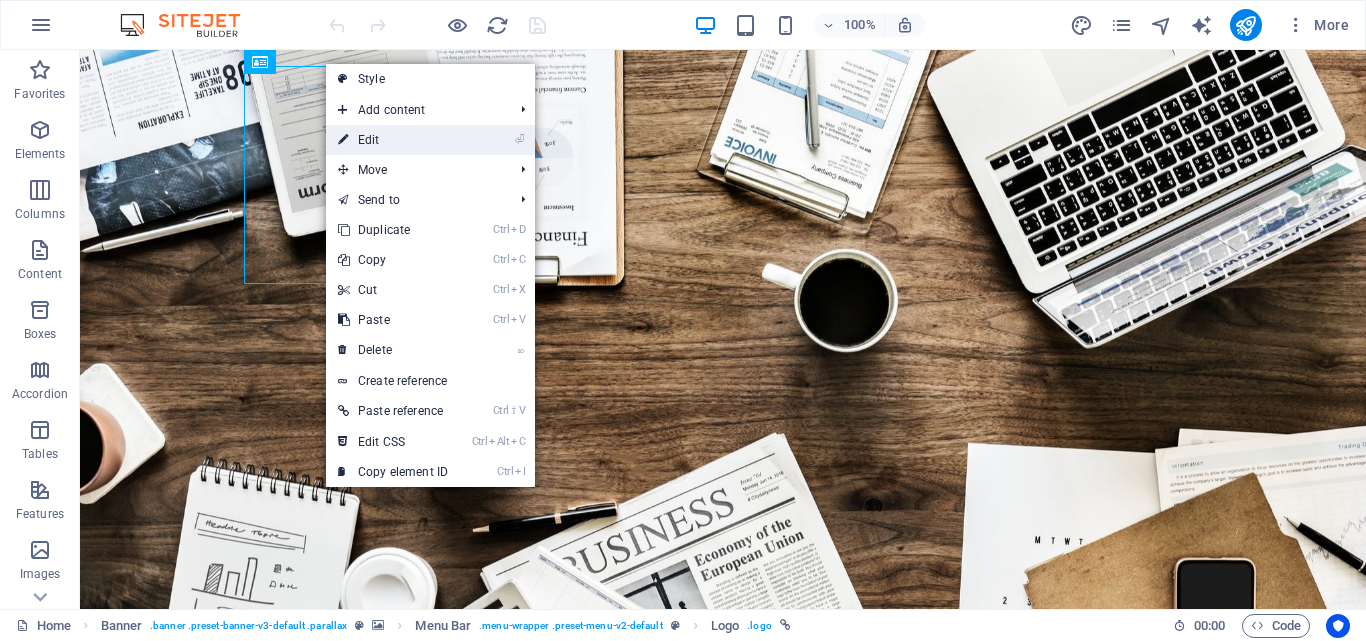 click on "⏎  Edit" at bounding box center (393, 140) 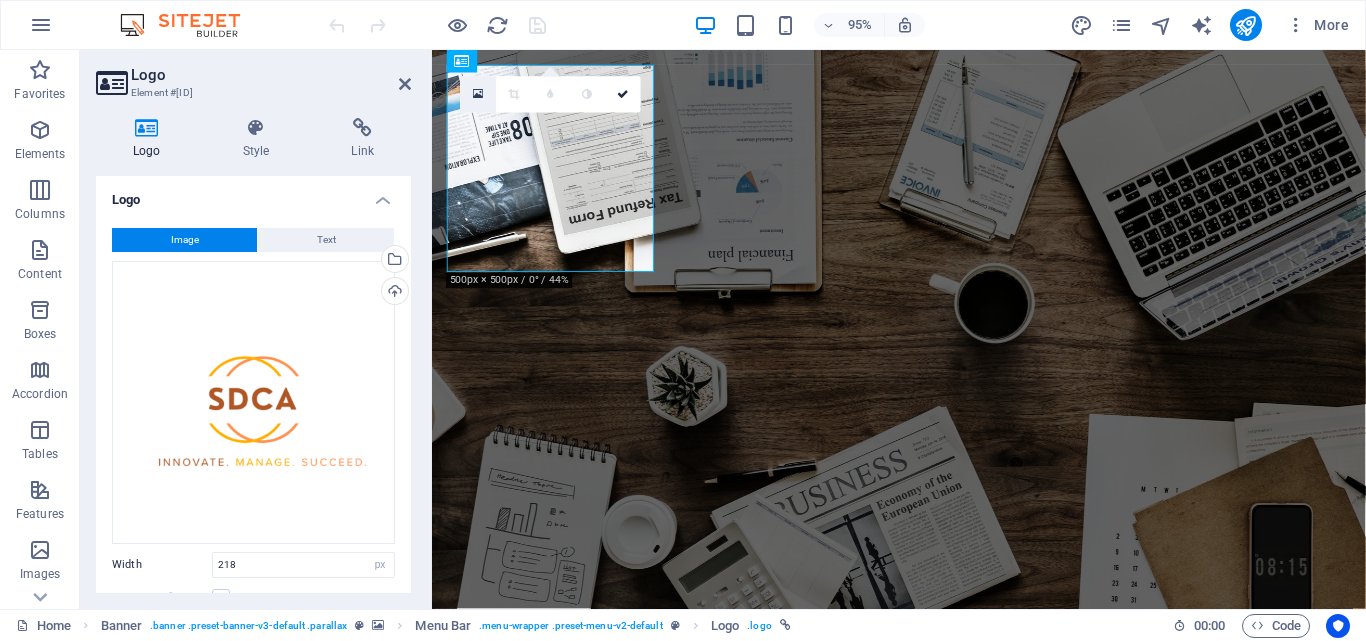 click at bounding box center [478, 94] 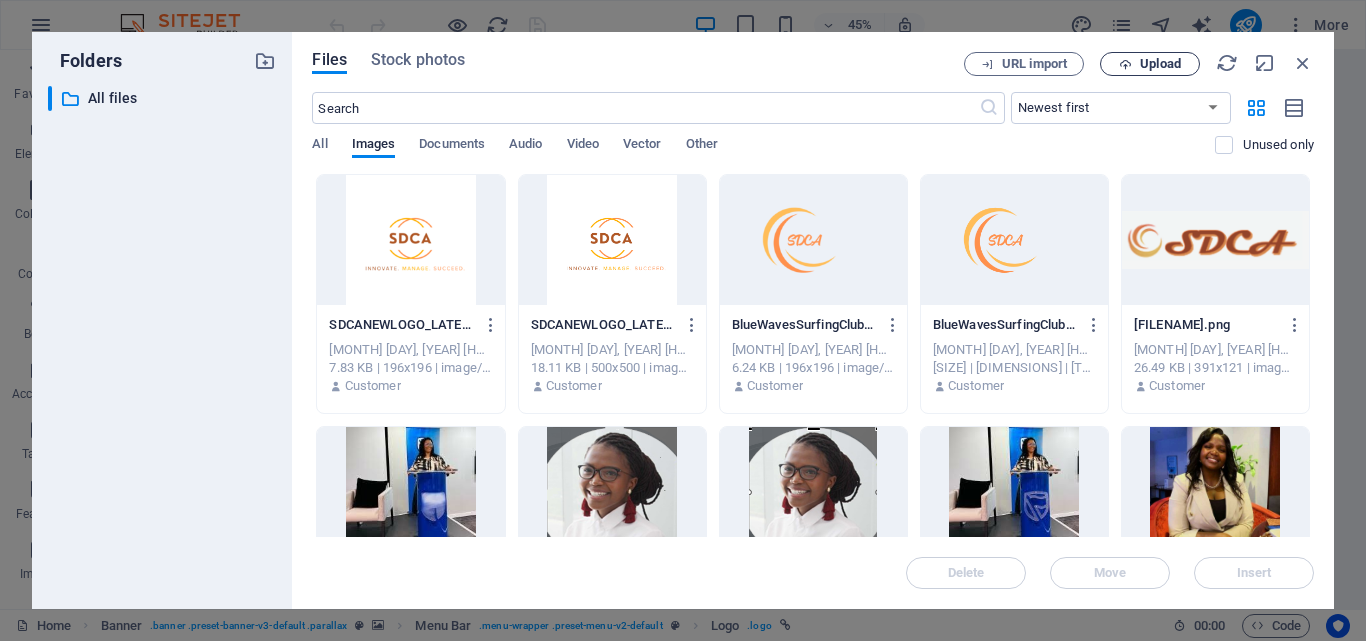 click on "Upload" at bounding box center [1160, 64] 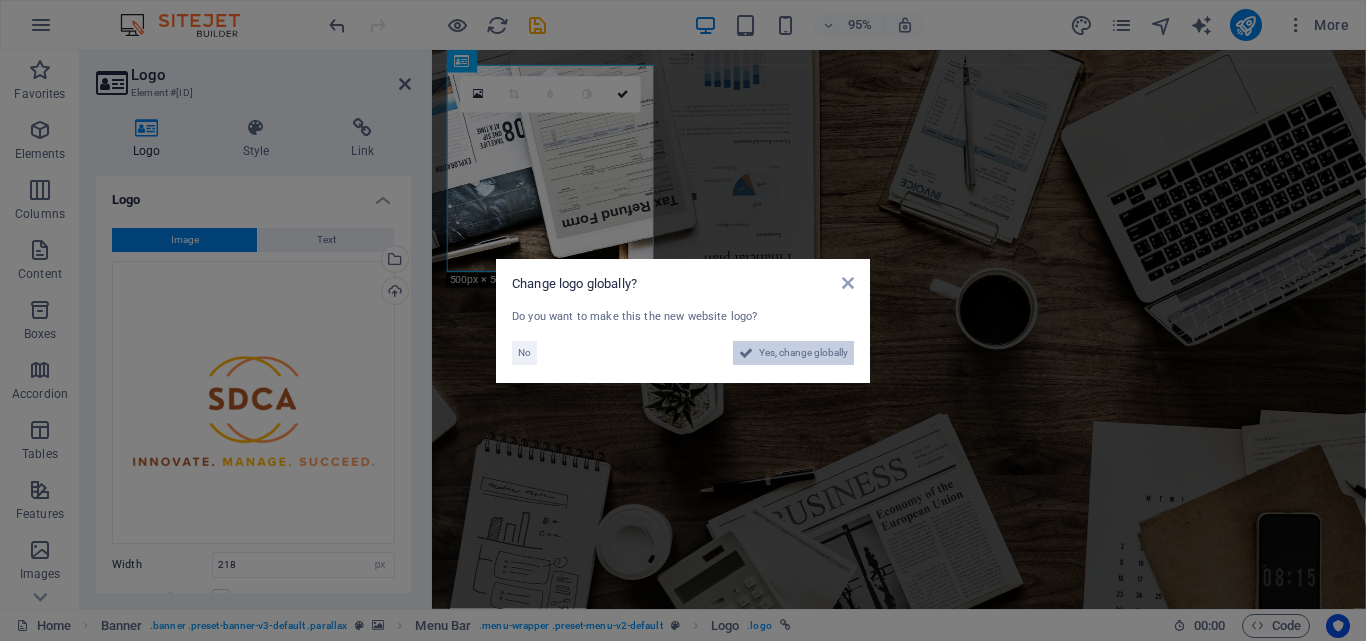 click on "Yes, change globally" at bounding box center (803, 353) 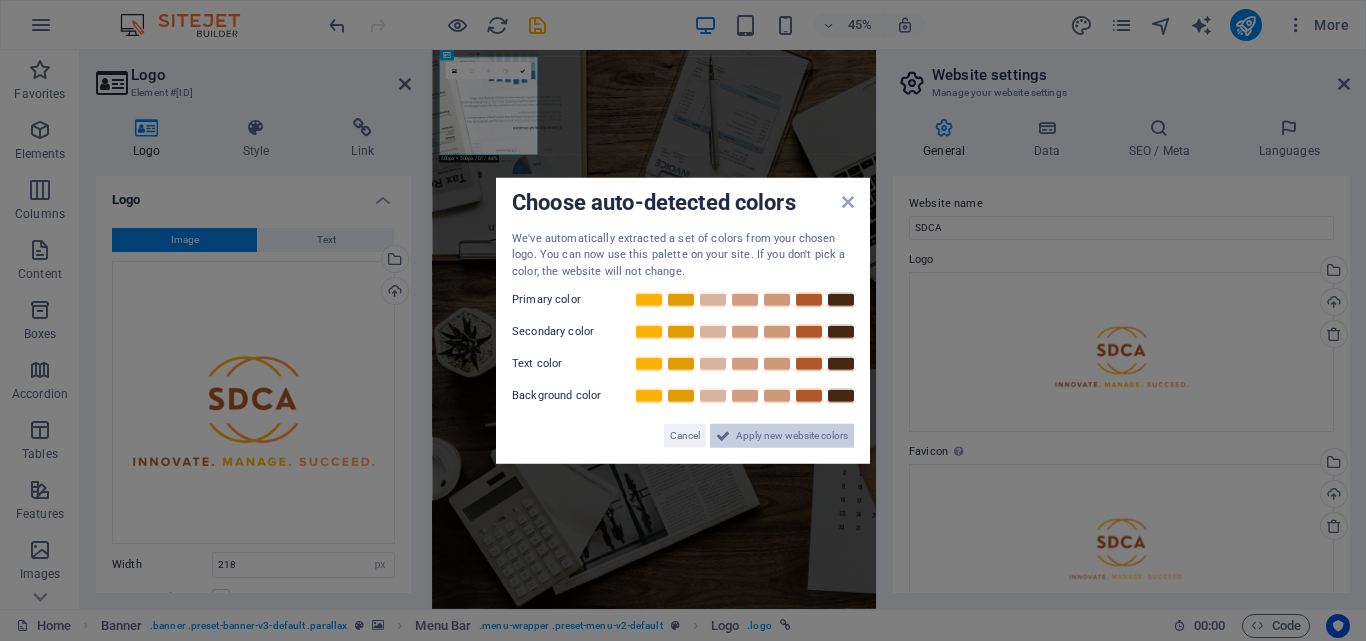 click on "Apply new website colors" at bounding box center (792, 436) 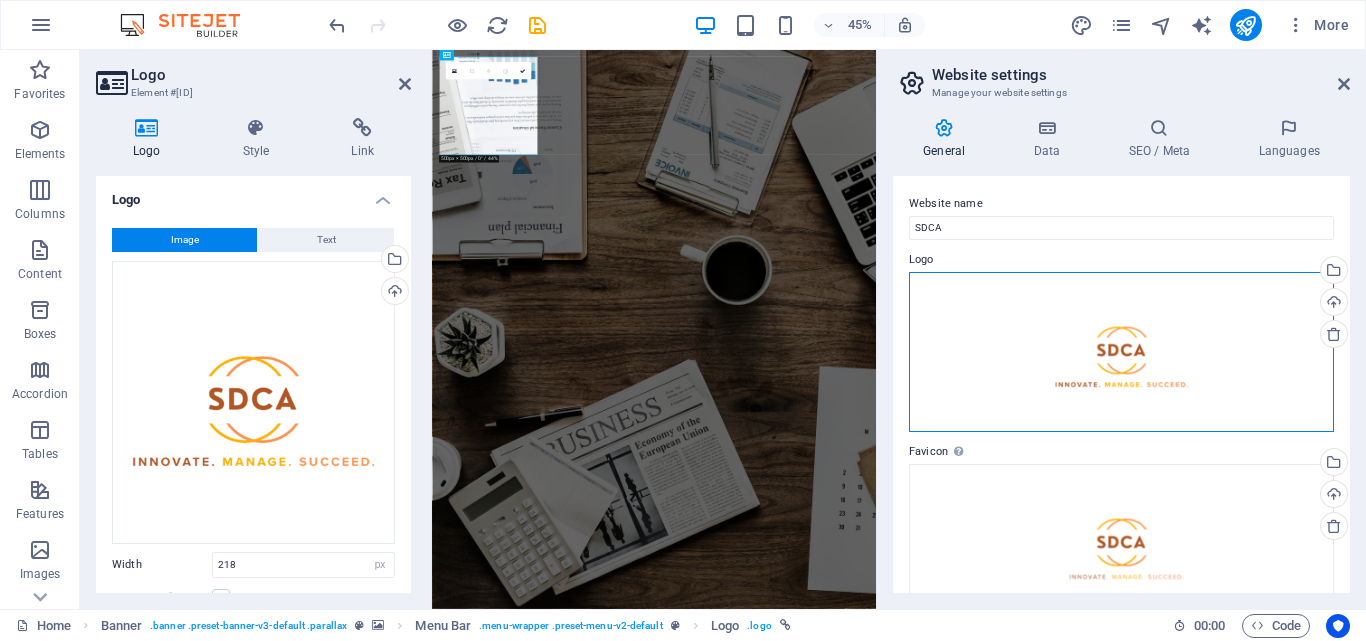 click on "Drag files here, click to choose files or select files from Files or our free stock photos & videos" at bounding box center (1121, 352) 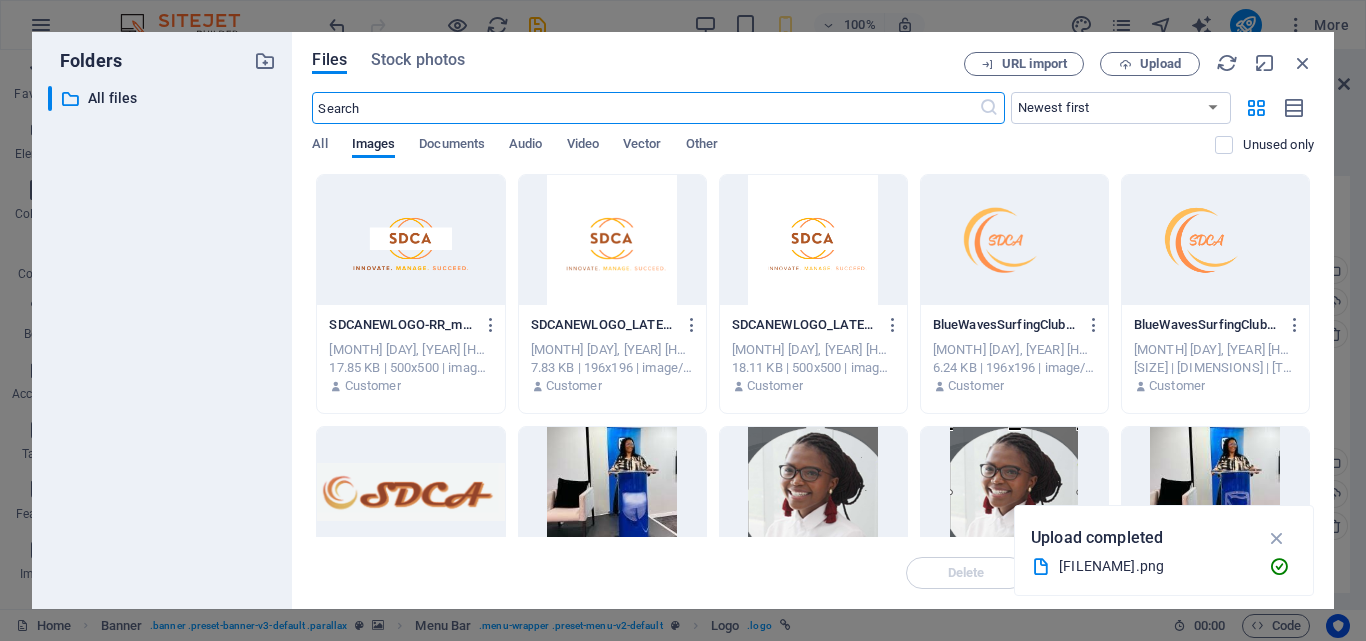 click at bounding box center [410, 240] 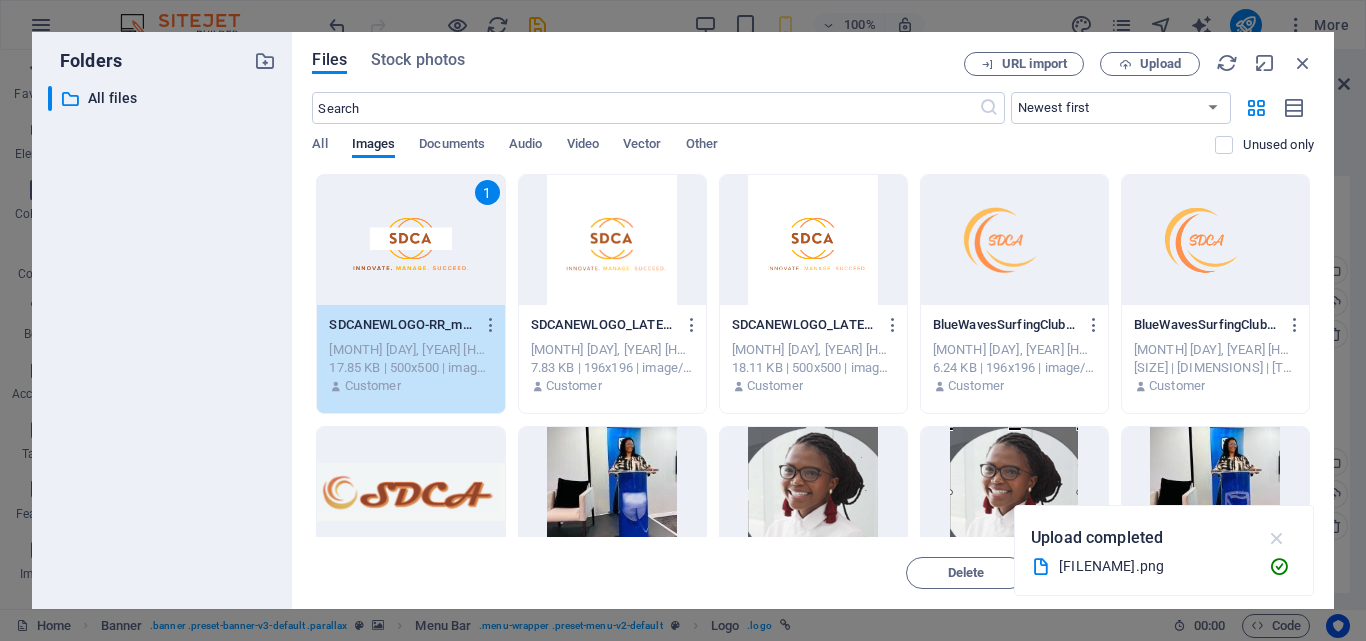 click at bounding box center [1277, 538] 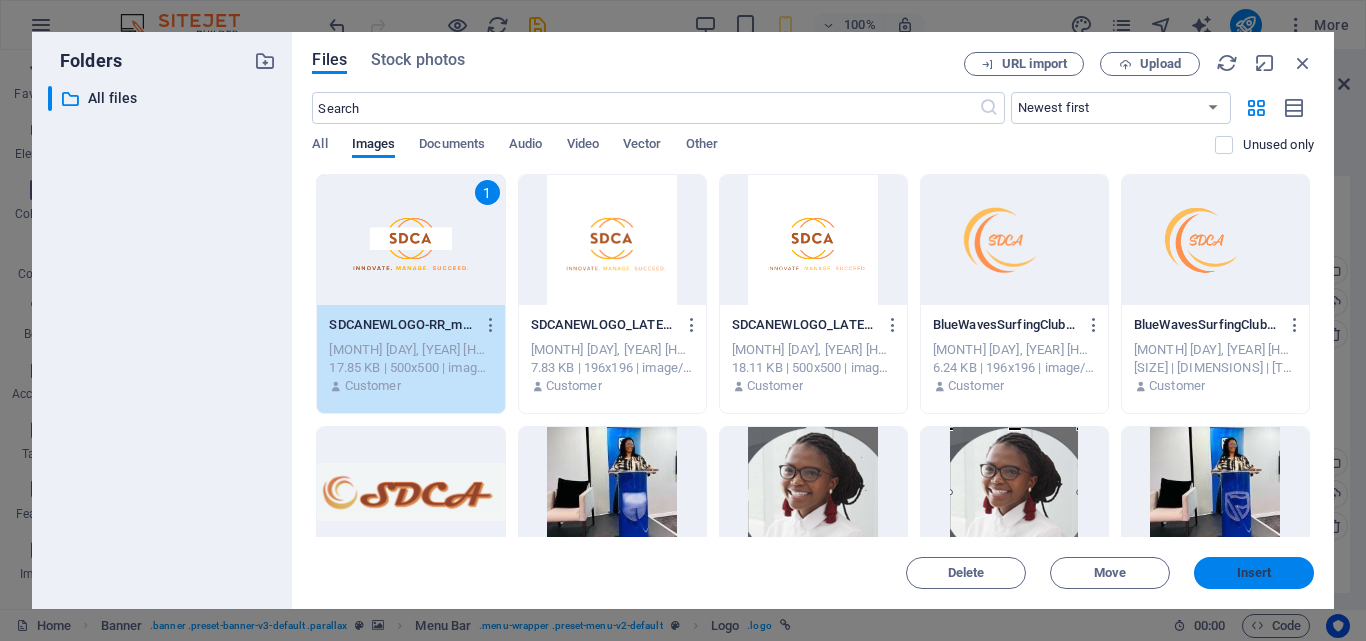 click on "Insert" at bounding box center [1254, 573] 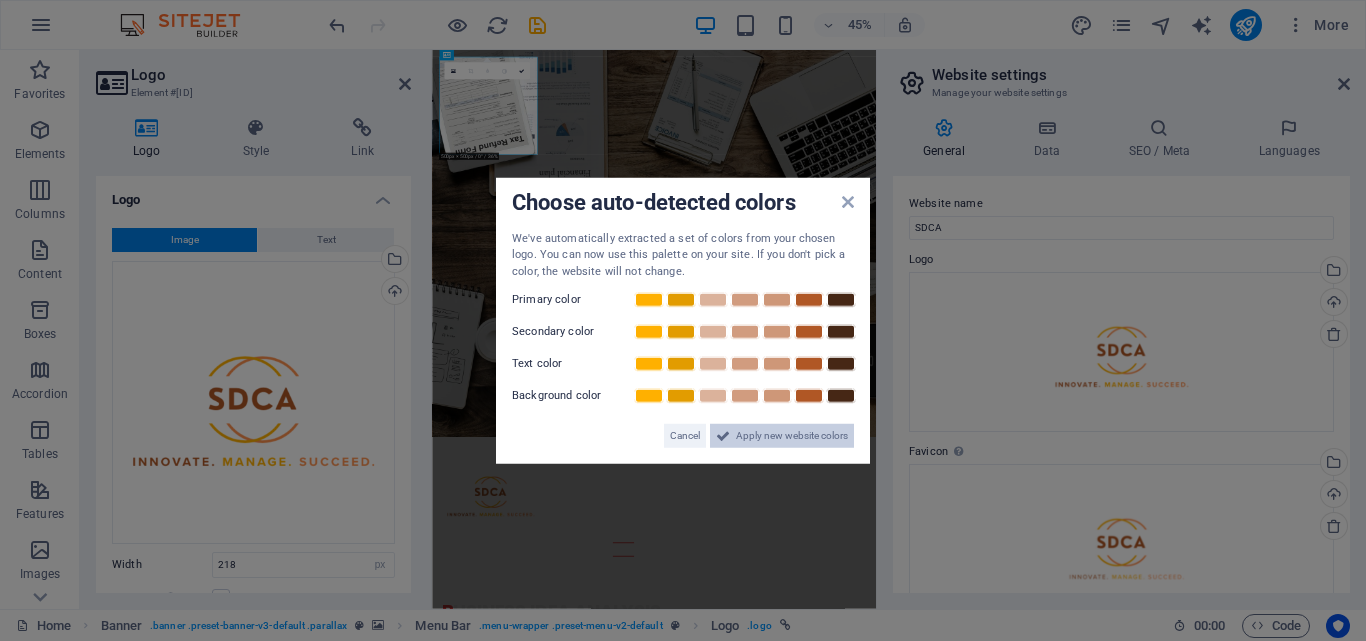 click on "Apply new website colors" at bounding box center (792, 436) 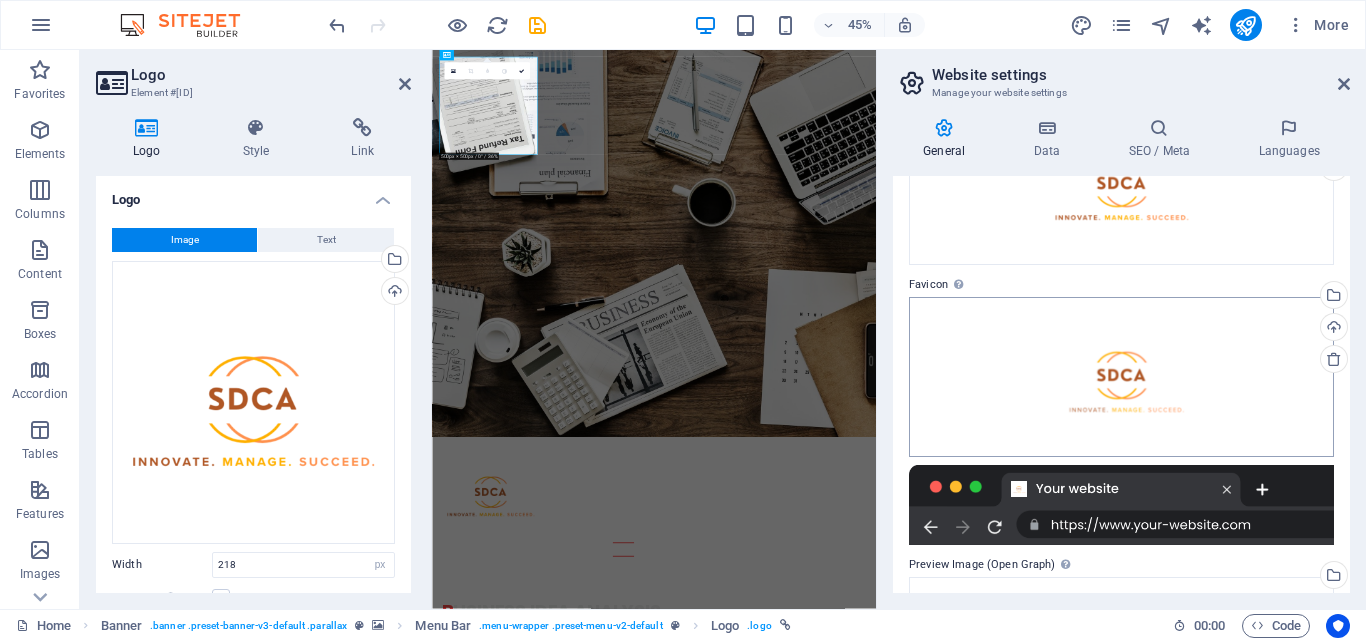 scroll, scrollTop: 200, scrollLeft: 0, axis: vertical 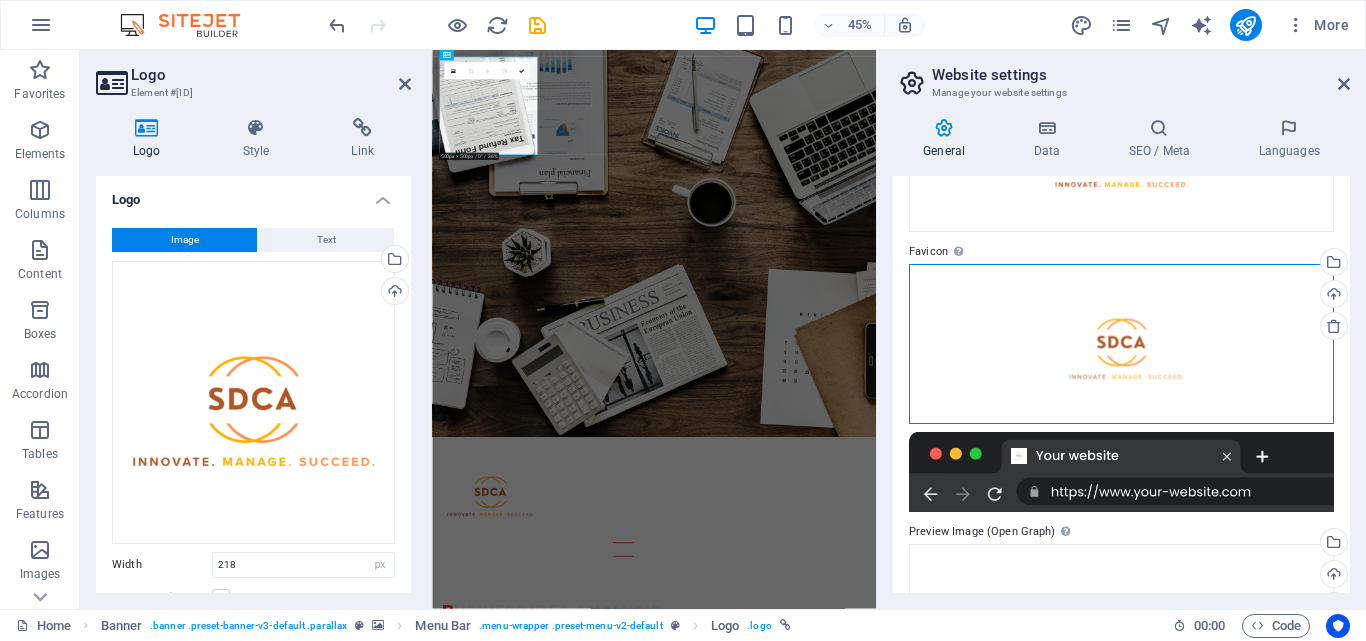 click on "Drag files here, click to choose files or select files from Files or our free stock photos & videos" at bounding box center [1121, 344] 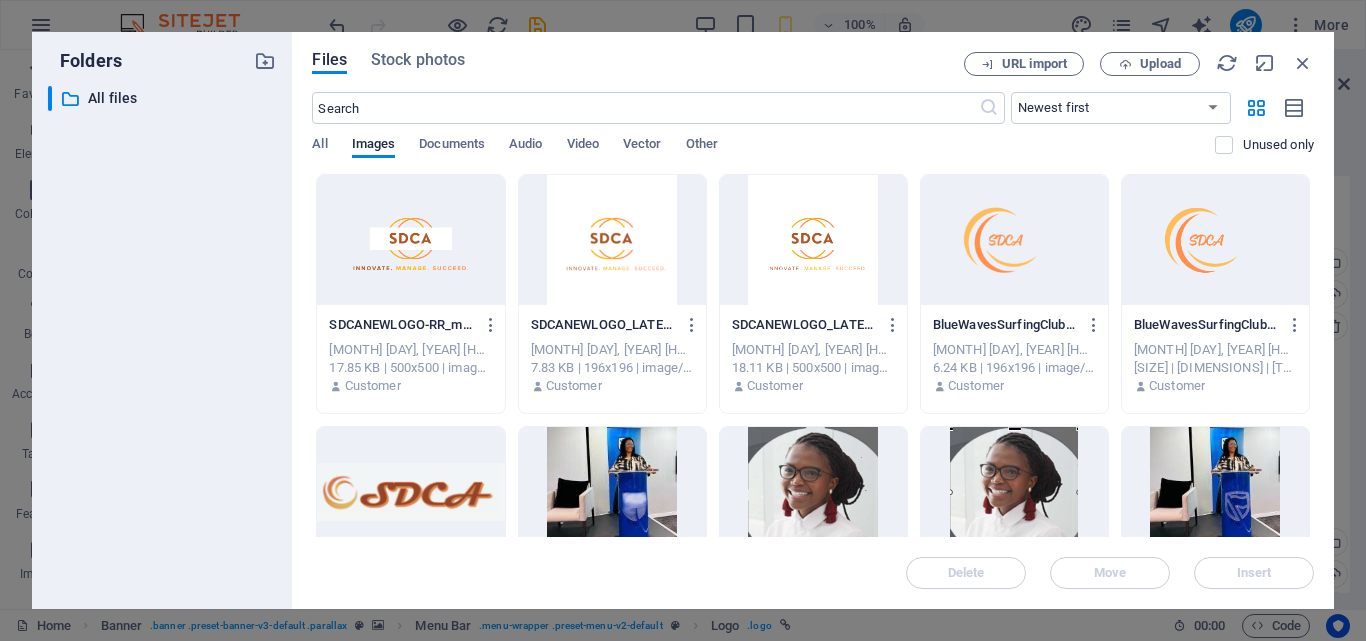 click at bounding box center (410, 240) 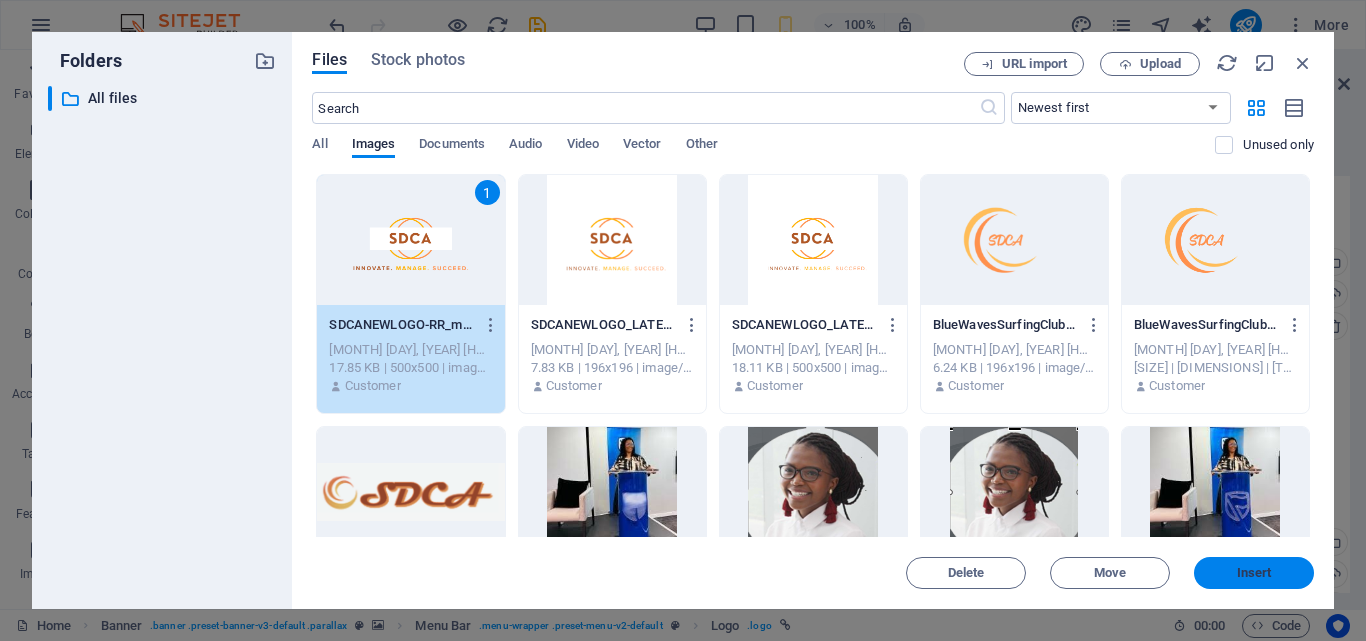 click on "Insert" at bounding box center [1254, 573] 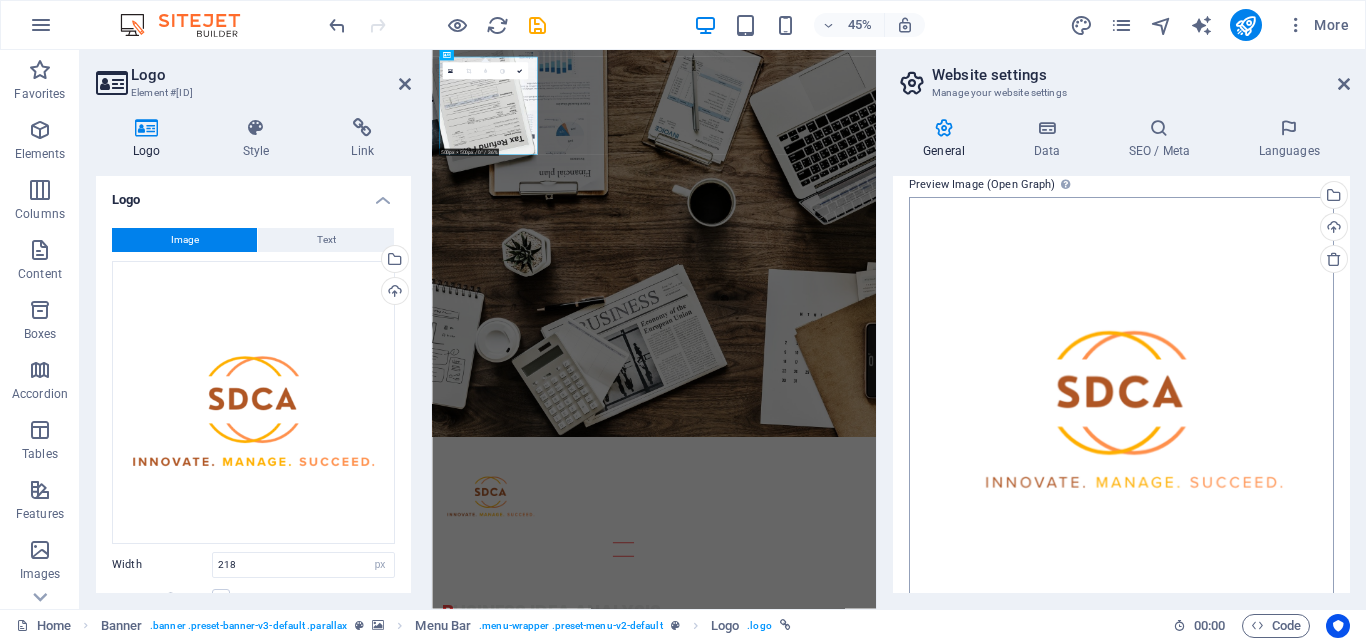 scroll, scrollTop: 567, scrollLeft: 0, axis: vertical 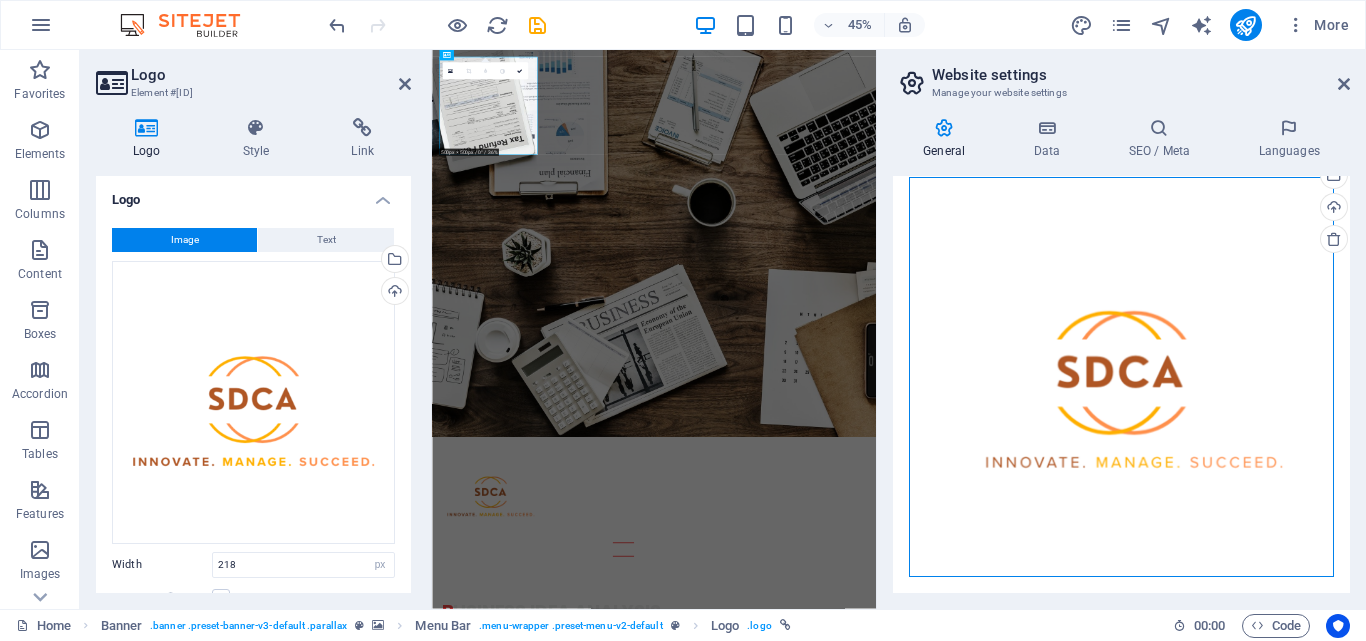 click on "Drag files here, click to choose files or select files from Files or our free stock photos & videos" at bounding box center [1121, 377] 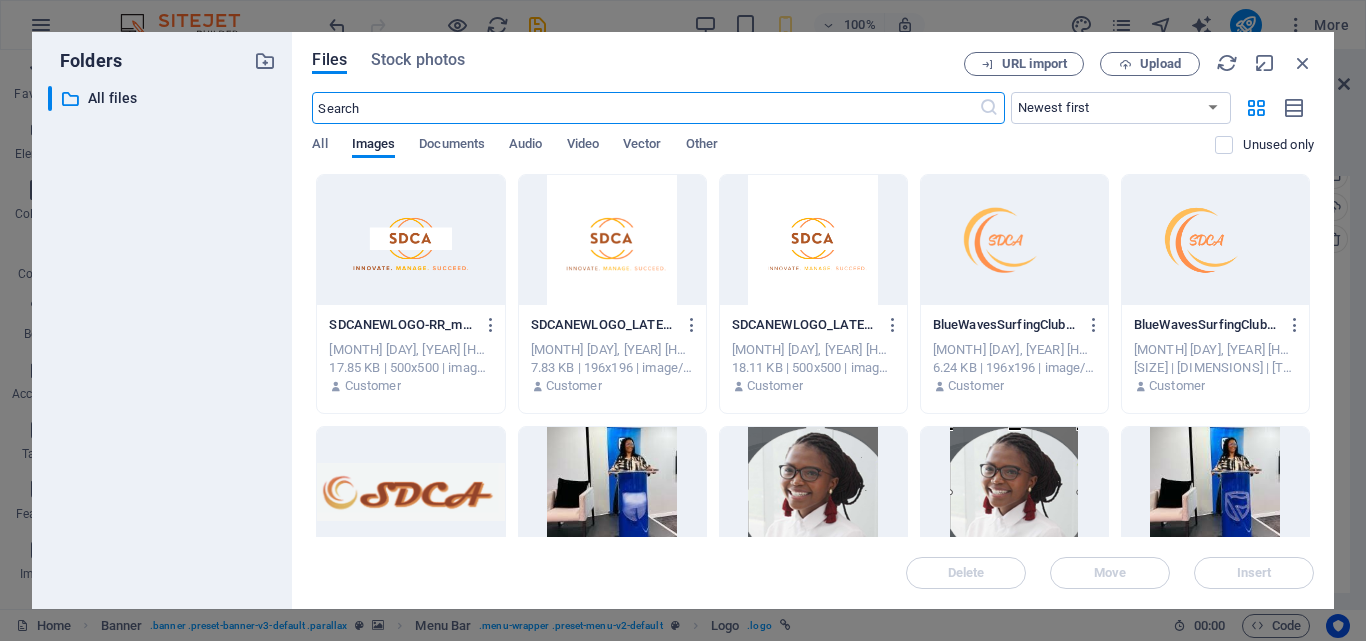 click at bounding box center (410, 240) 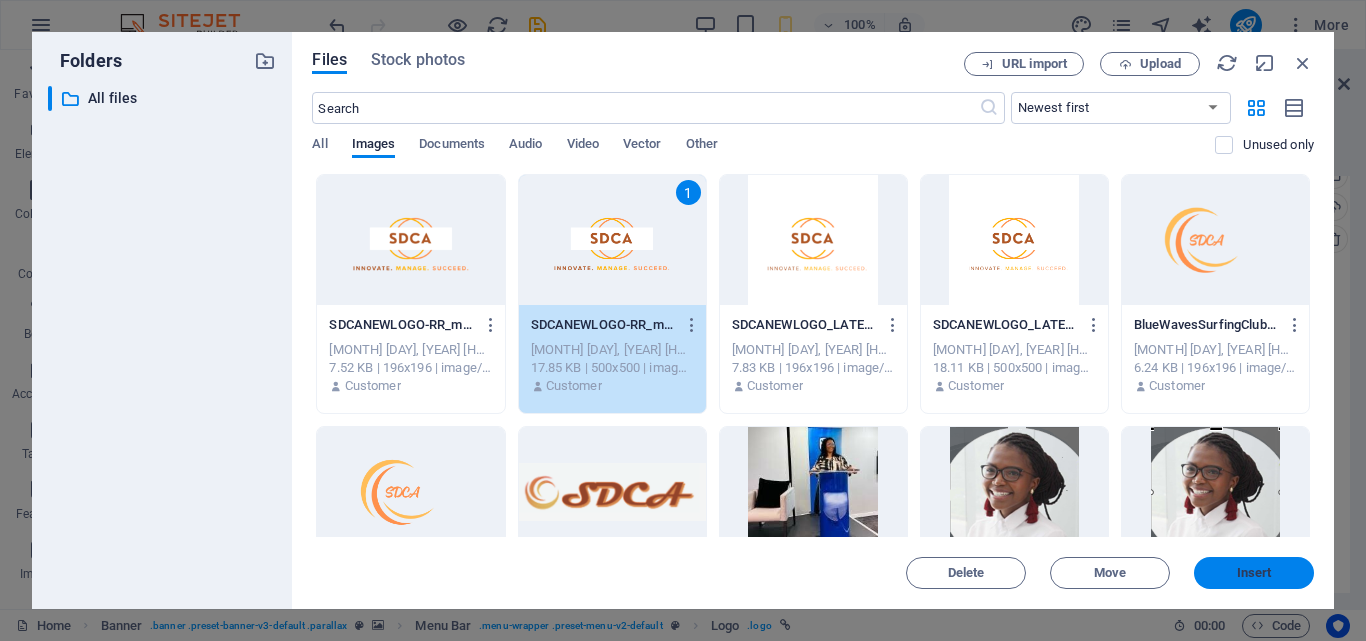 click on "Insert" at bounding box center [1254, 573] 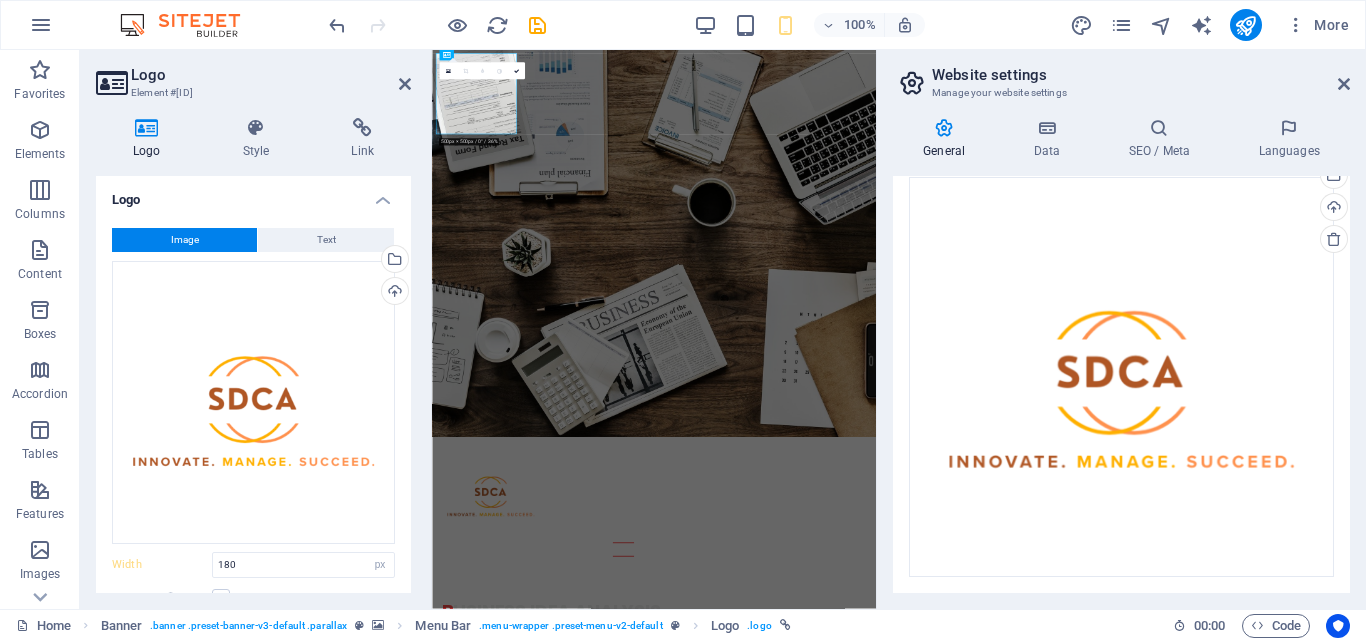 type on "218" 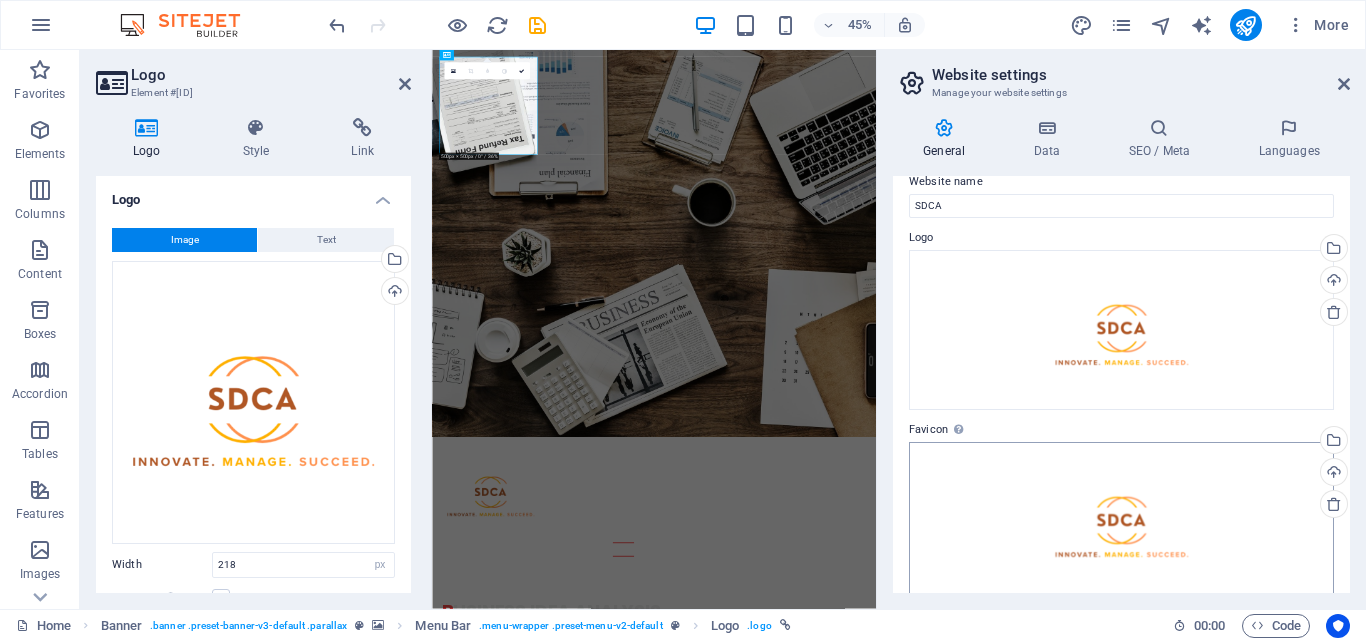 scroll, scrollTop: 0, scrollLeft: 0, axis: both 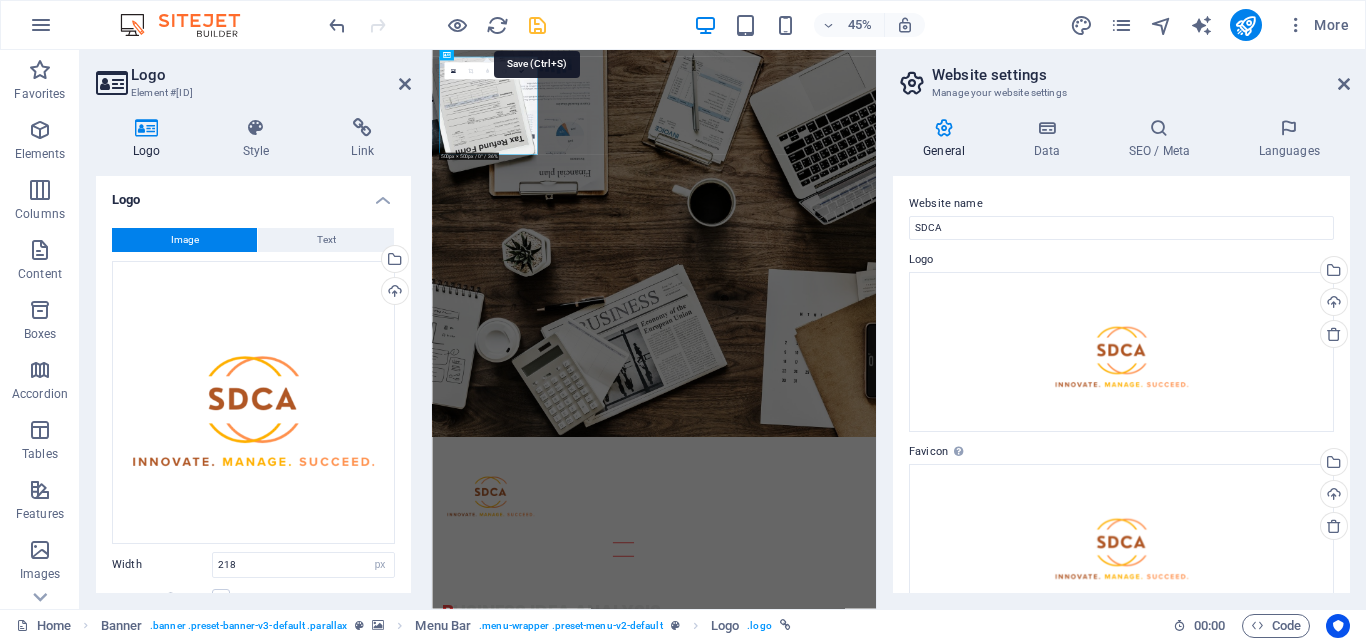 click at bounding box center [537, 25] 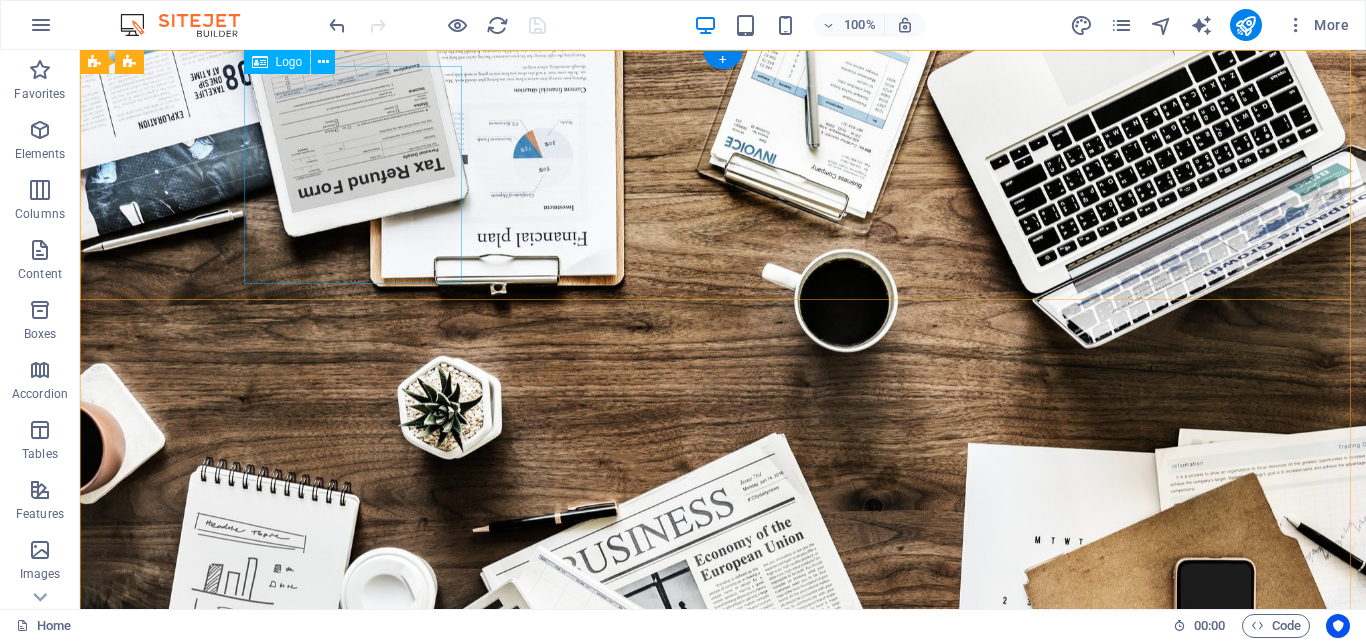 click at bounding box center (723, 852) 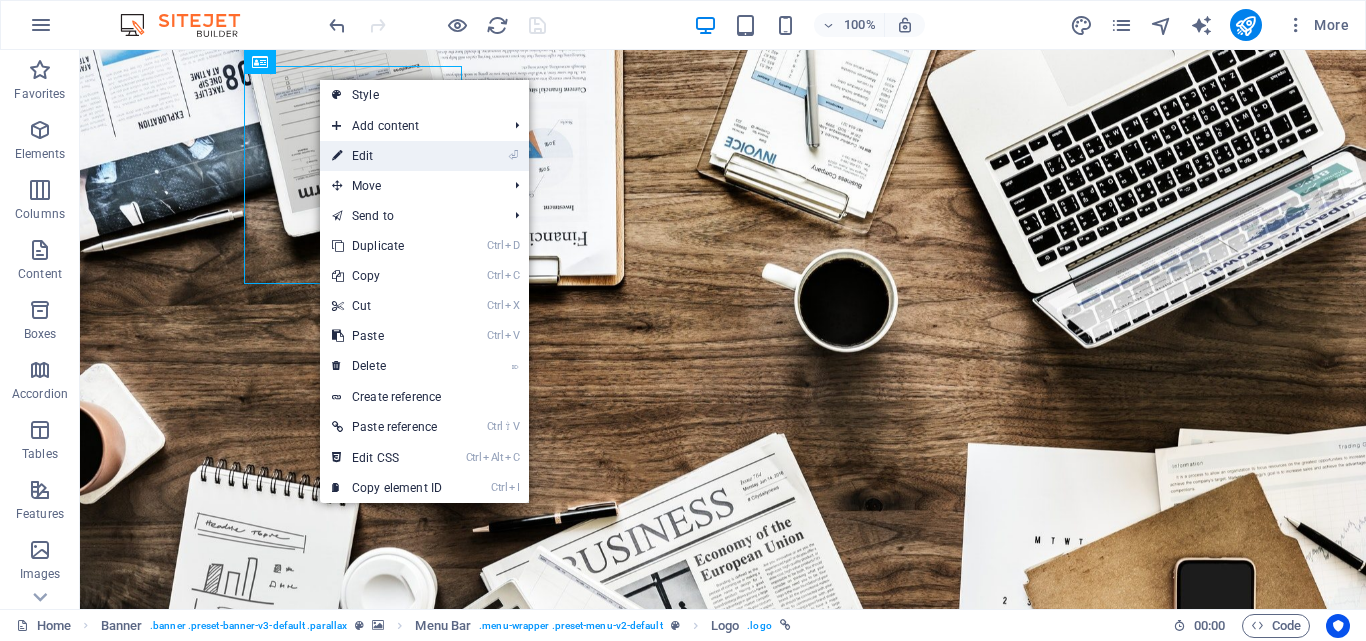 click on "⏎  Edit" at bounding box center [387, 156] 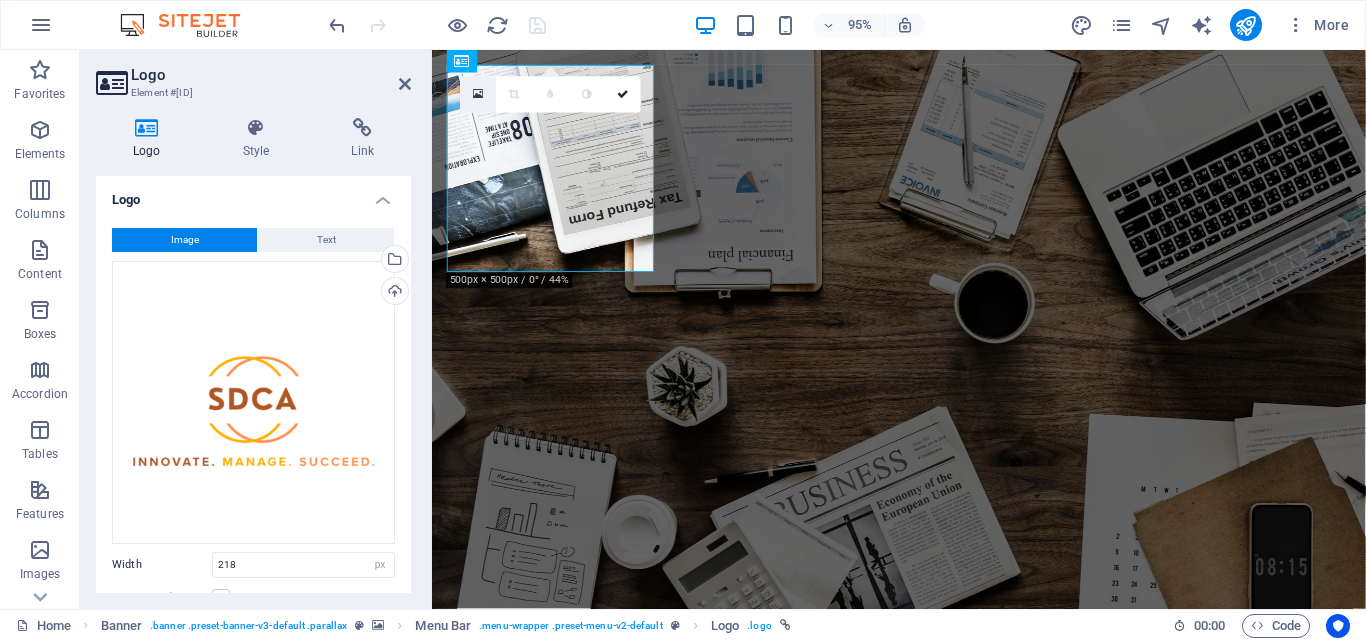 click at bounding box center (478, 94) 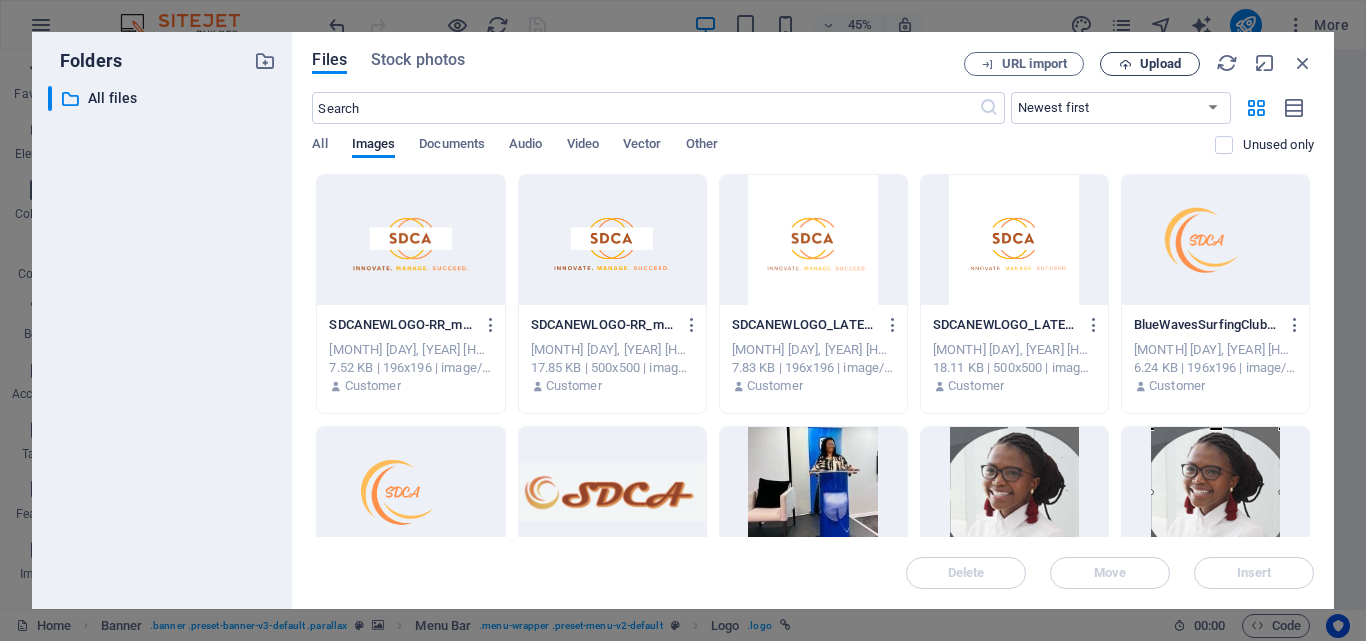 click on "Upload" at bounding box center (1160, 64) 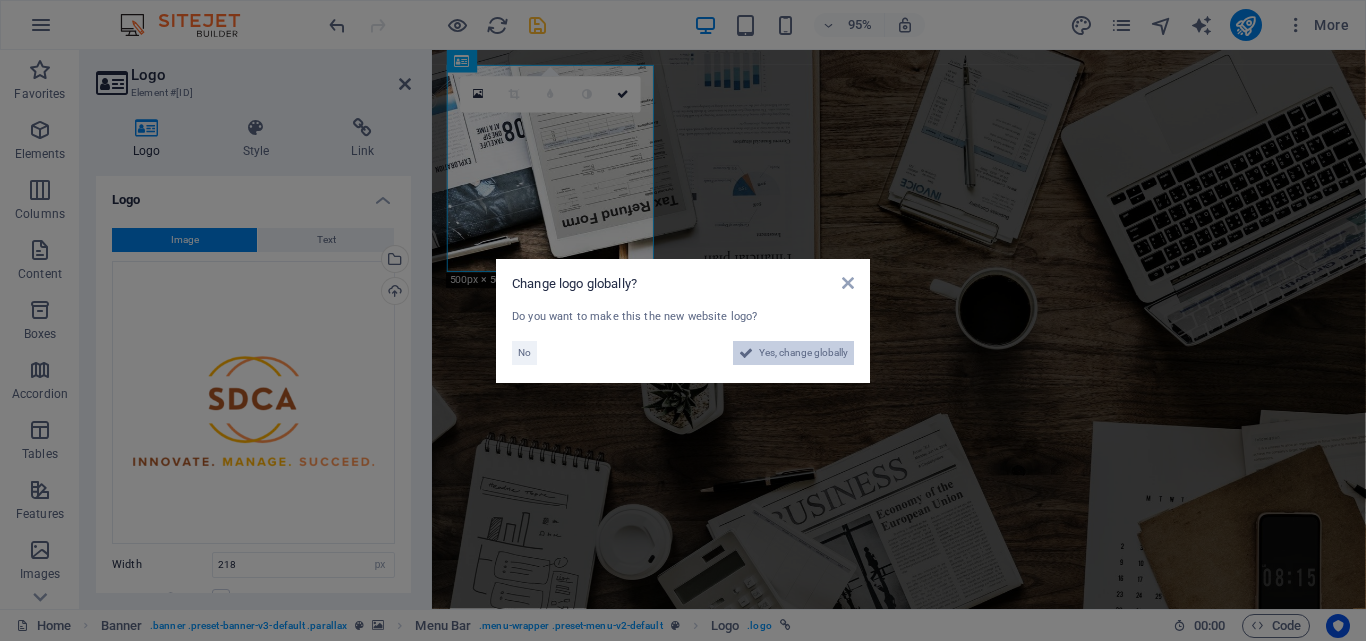 click on "Yes, change globally" at bounding box center [803, 353] 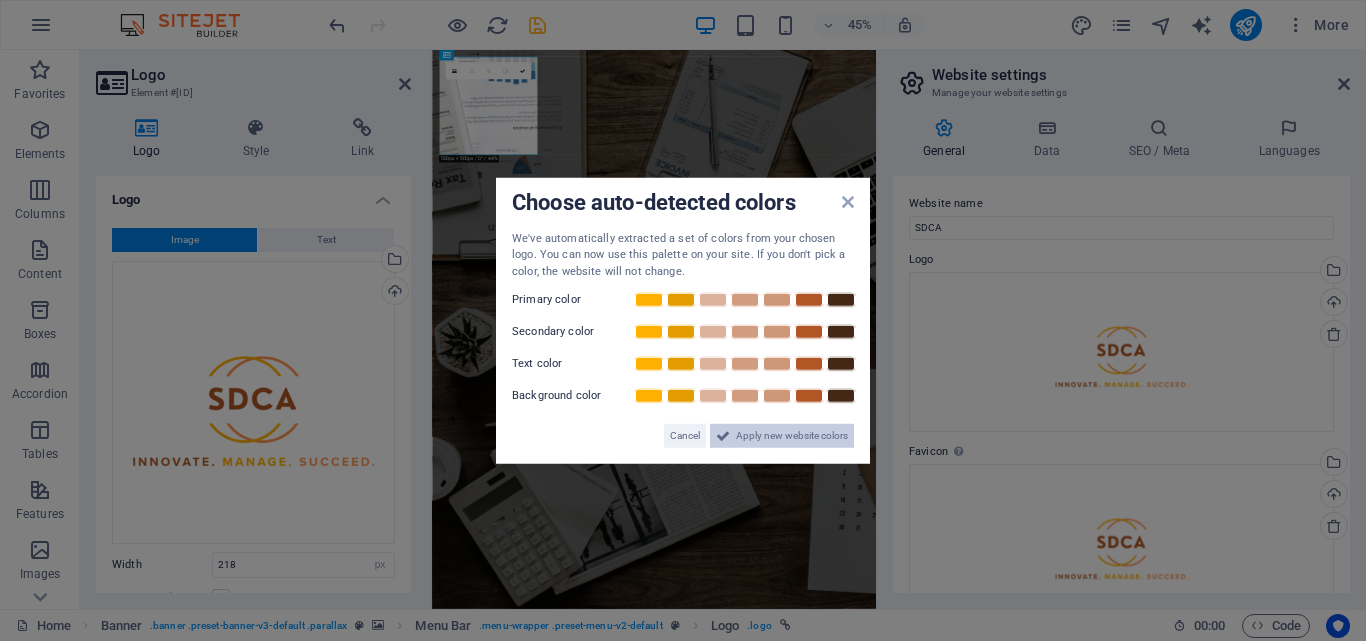 click on "Apply new website colors" at bounding box center (792, 436) 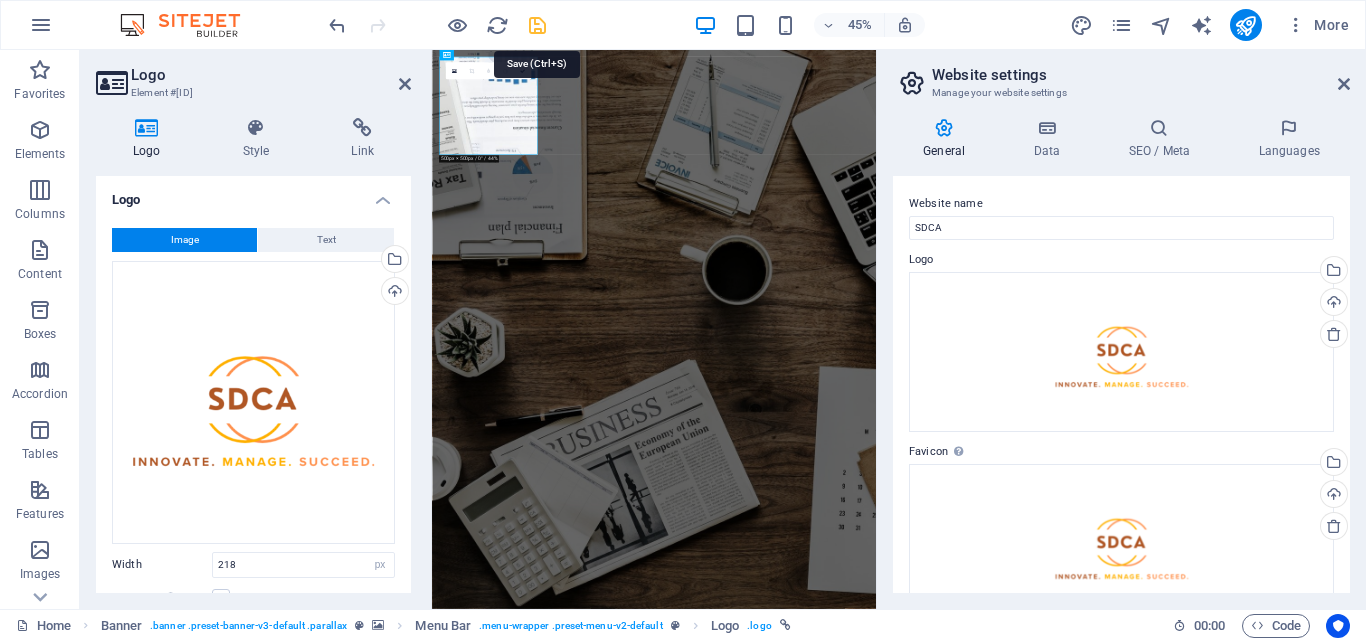 click at bounding box center (537, 25) 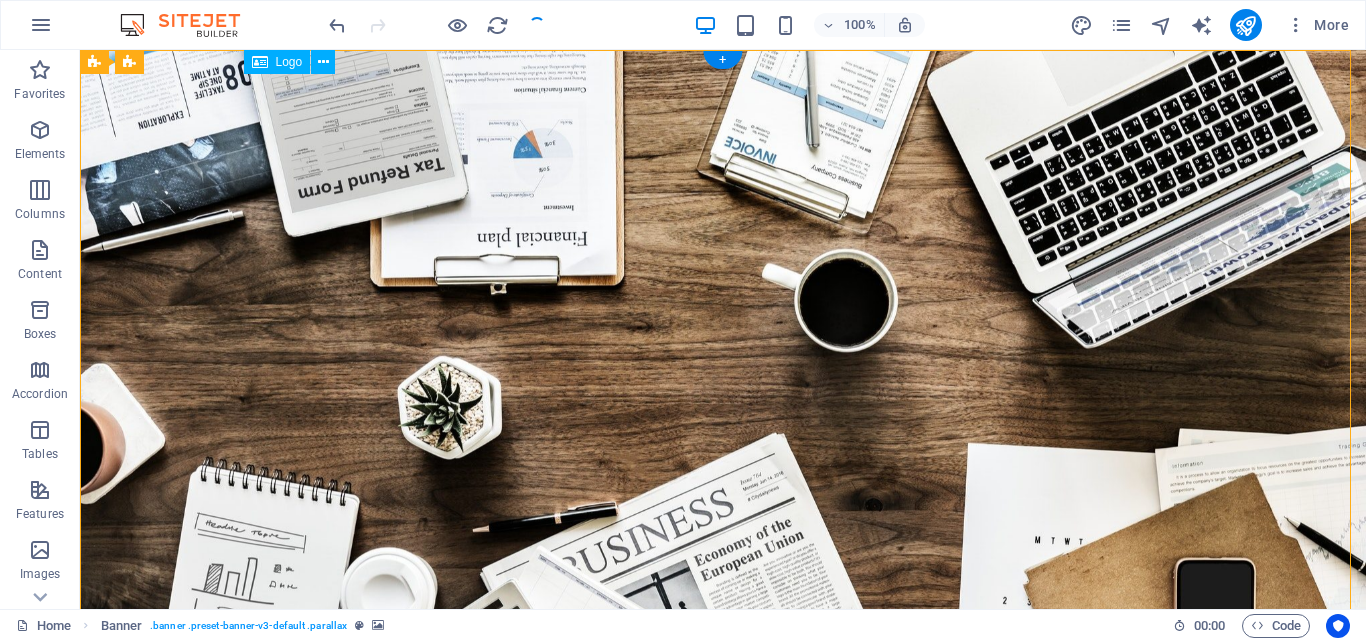 drag, startPoint x: 271, startPoint y: 112, endPoint x: 289, endPoint y: 114, distance: 18.110771 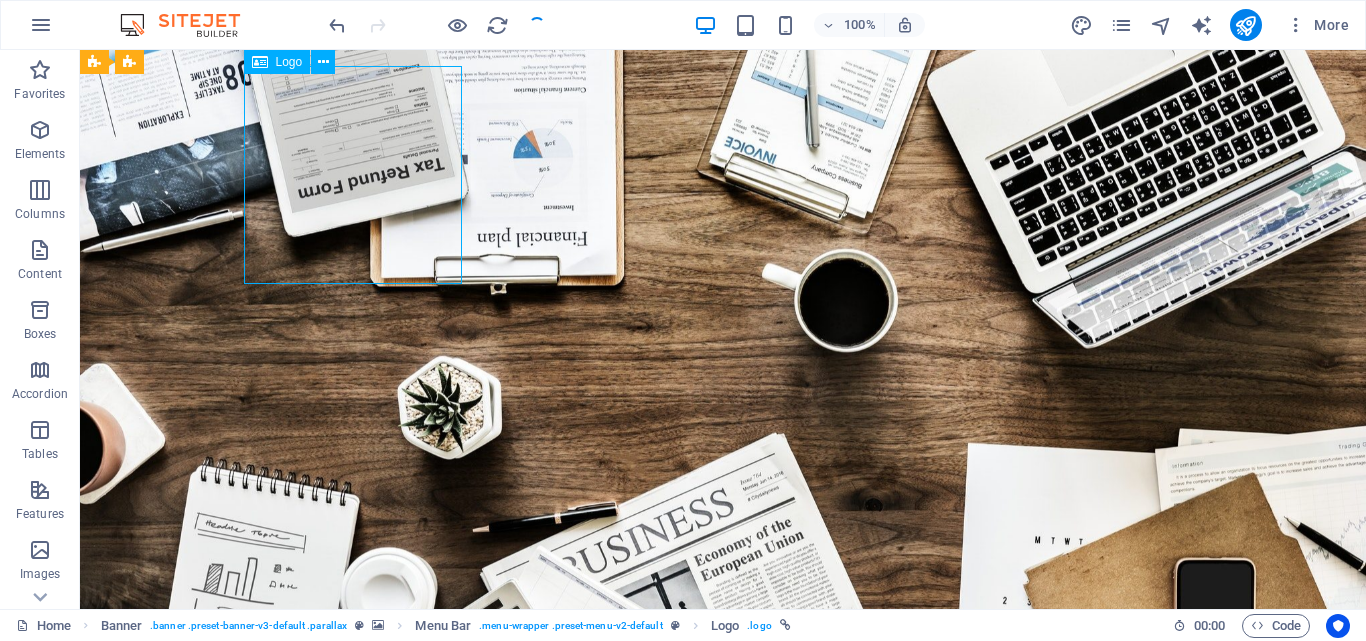 drag, startPoint x: 265, startPoint y: 63, endPoint x: 283, endPoint y: 63, distance: 18 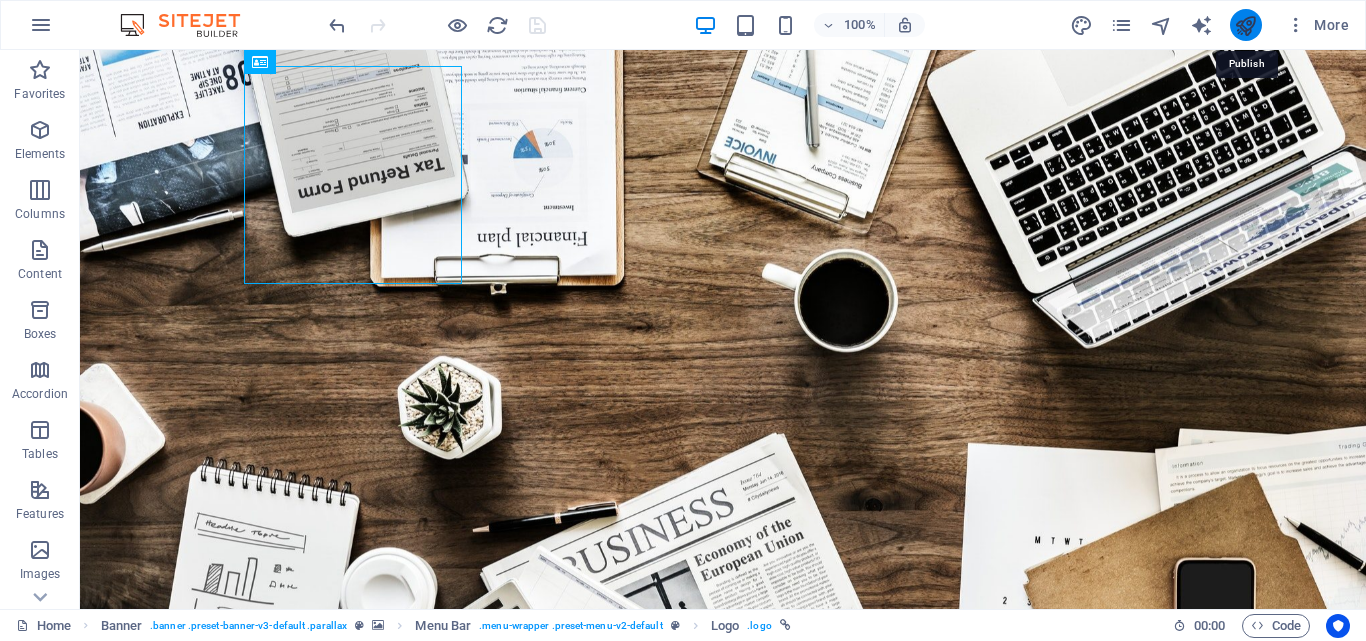click at bounding box center (1245, 25) 